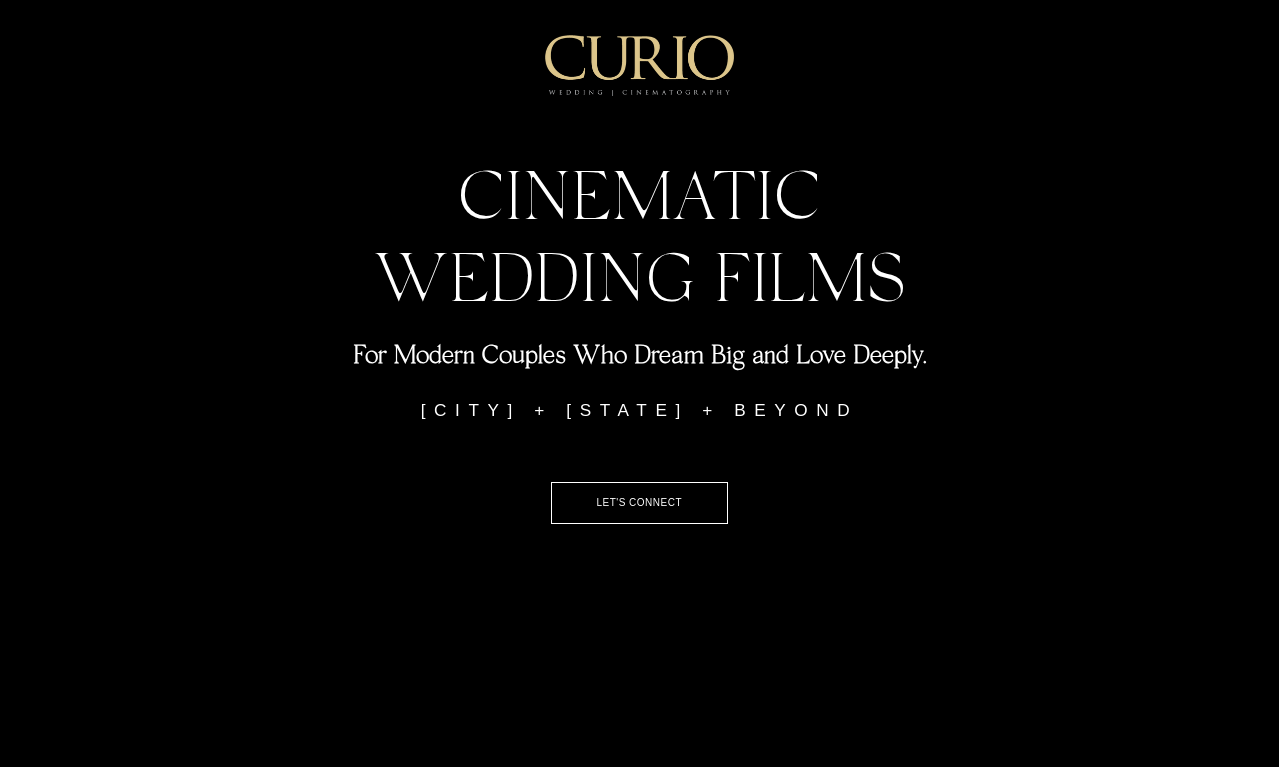 scroll, scrollTop: 0, scrollLeft: 0, axis: both 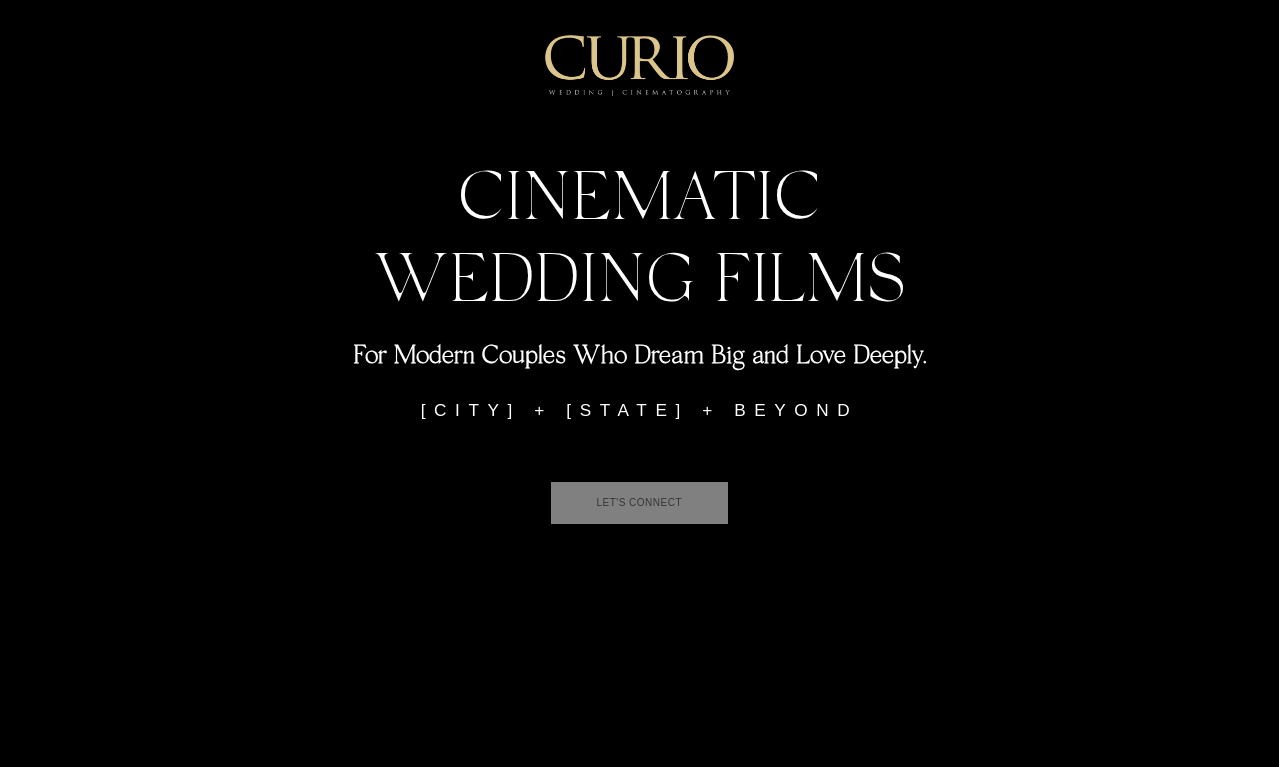 click on "LET'S CONNECT" at bounding box center [639, 502] 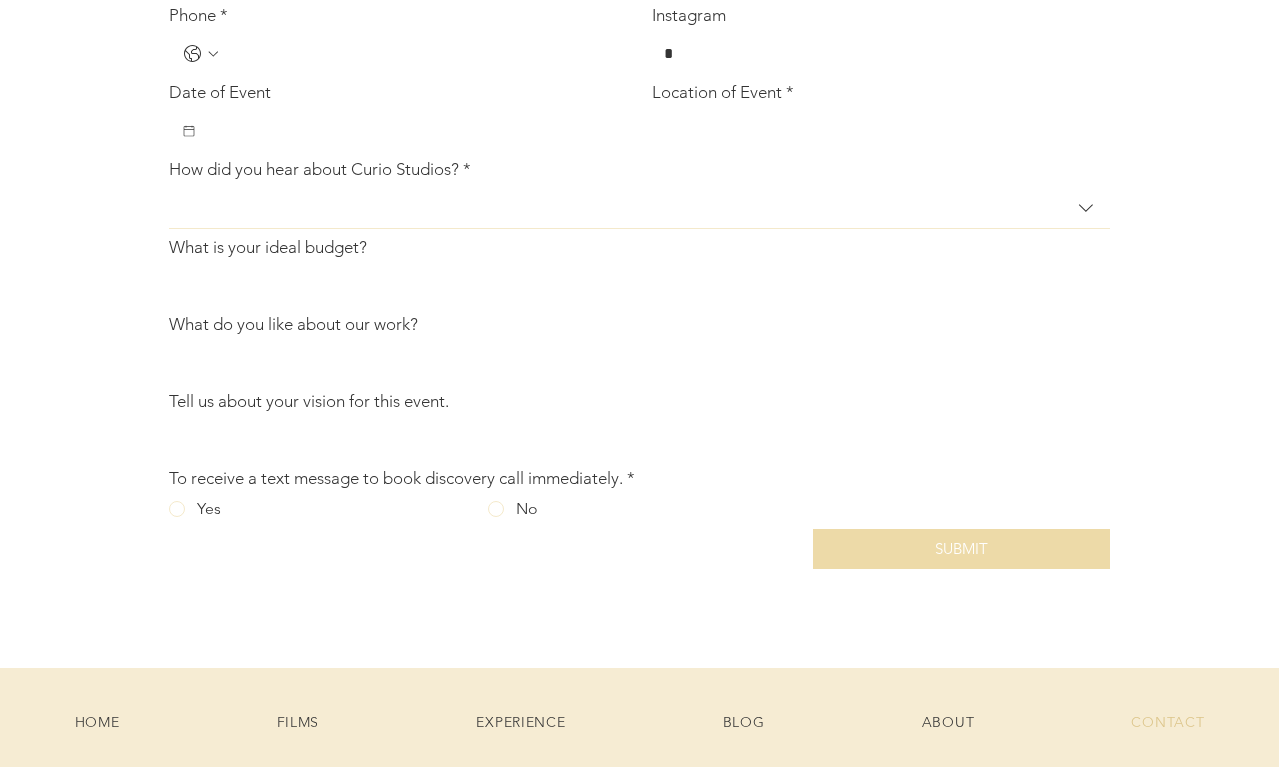 scroll, scrollTop: 752, scrollLeft: 0, axis: vertical 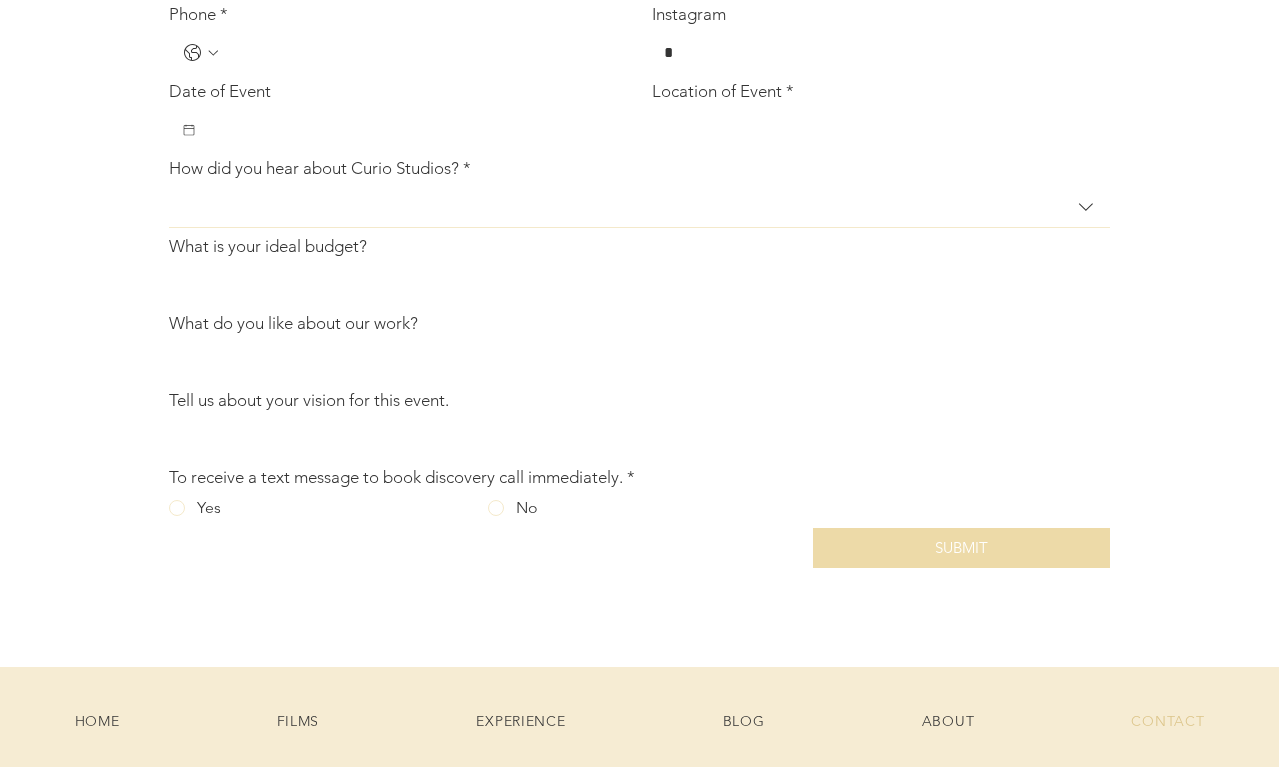 click on "Tell us about your vision for this event." at bounding box center [309, 400] 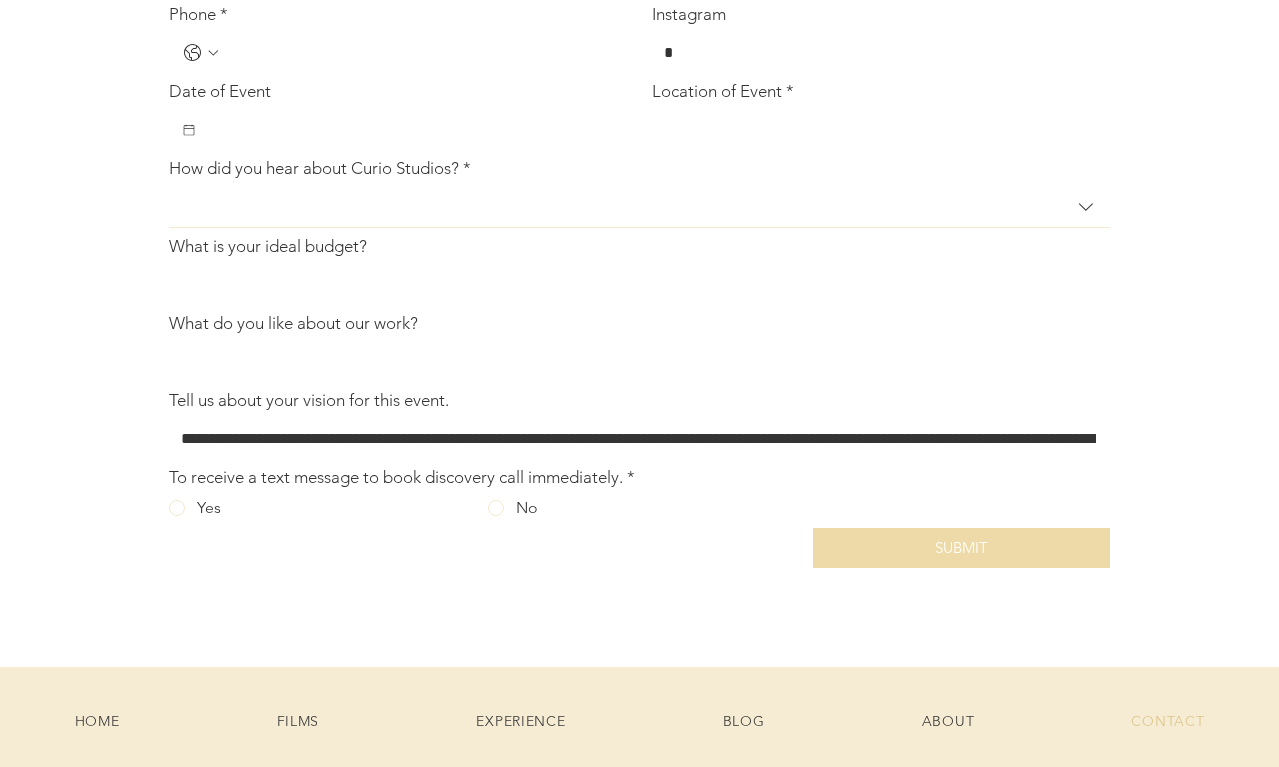 scroll, scrollTop: 0, scrollLeft: 2602, axis: horizontal 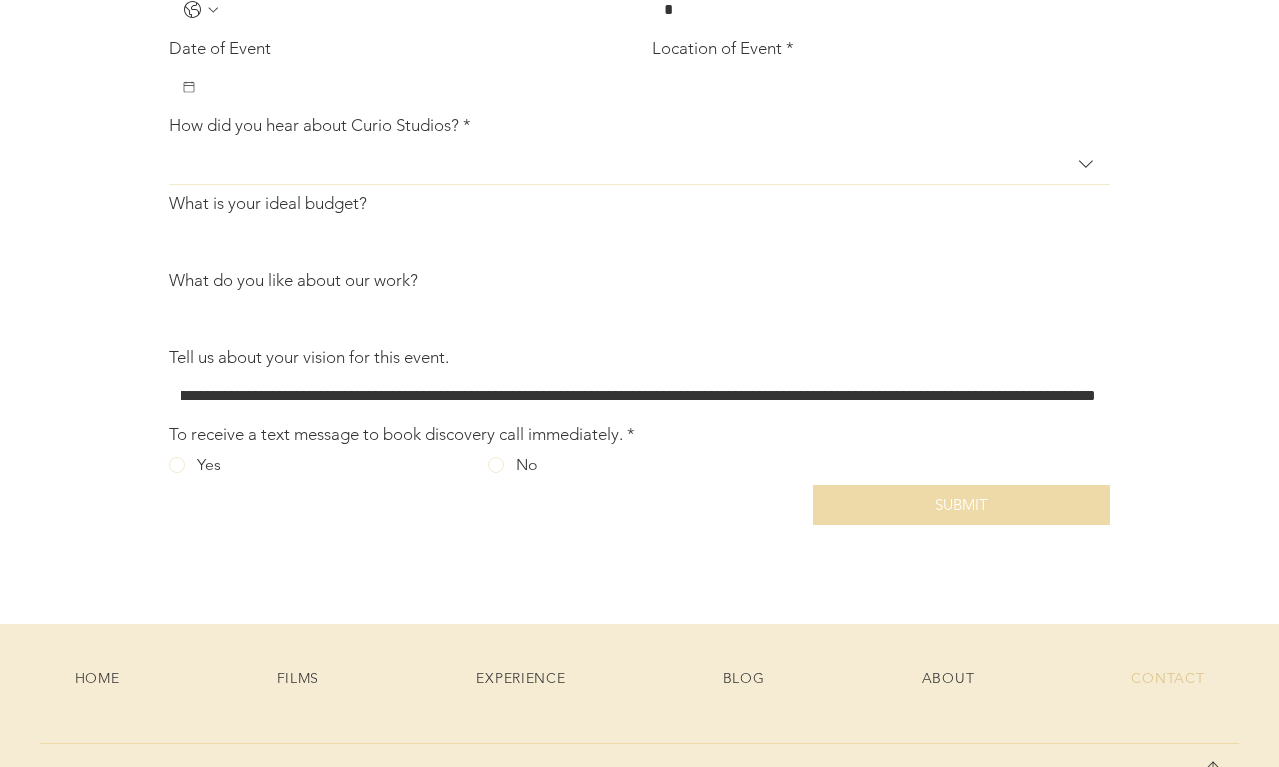 type on "**********" 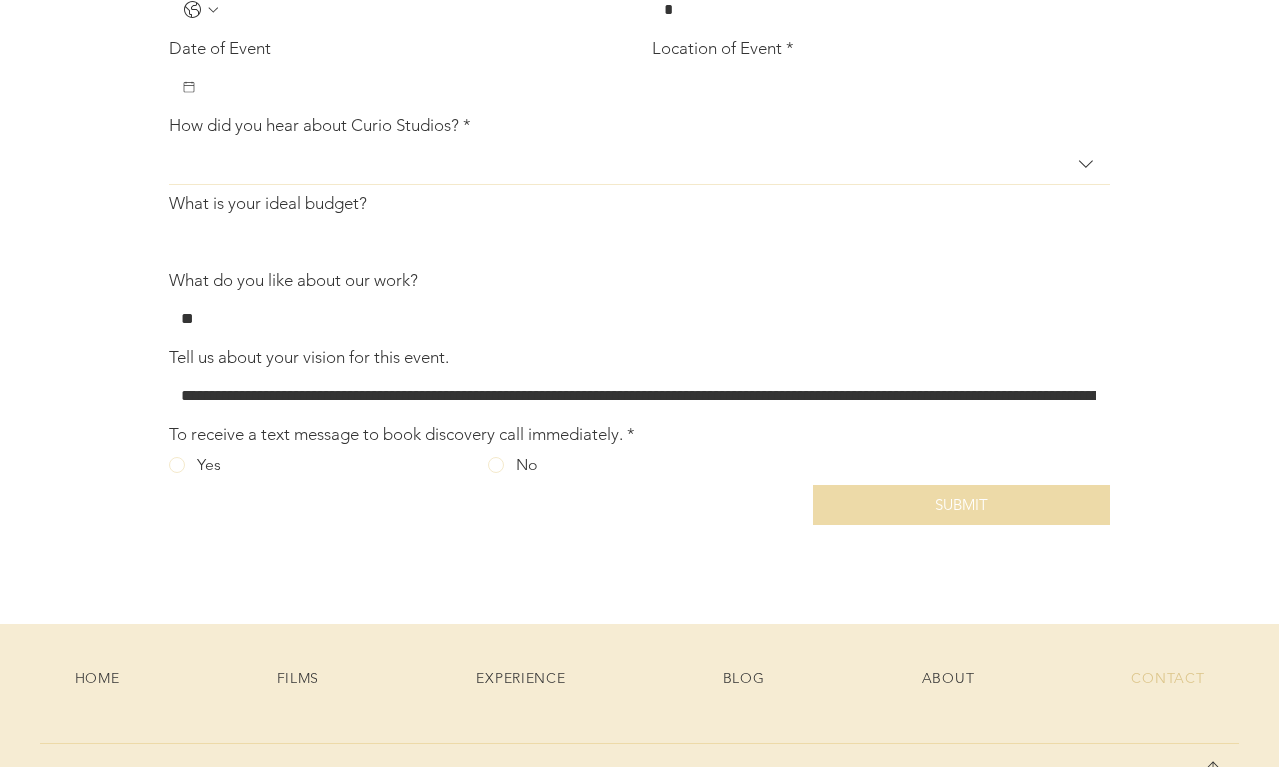 type on "*" 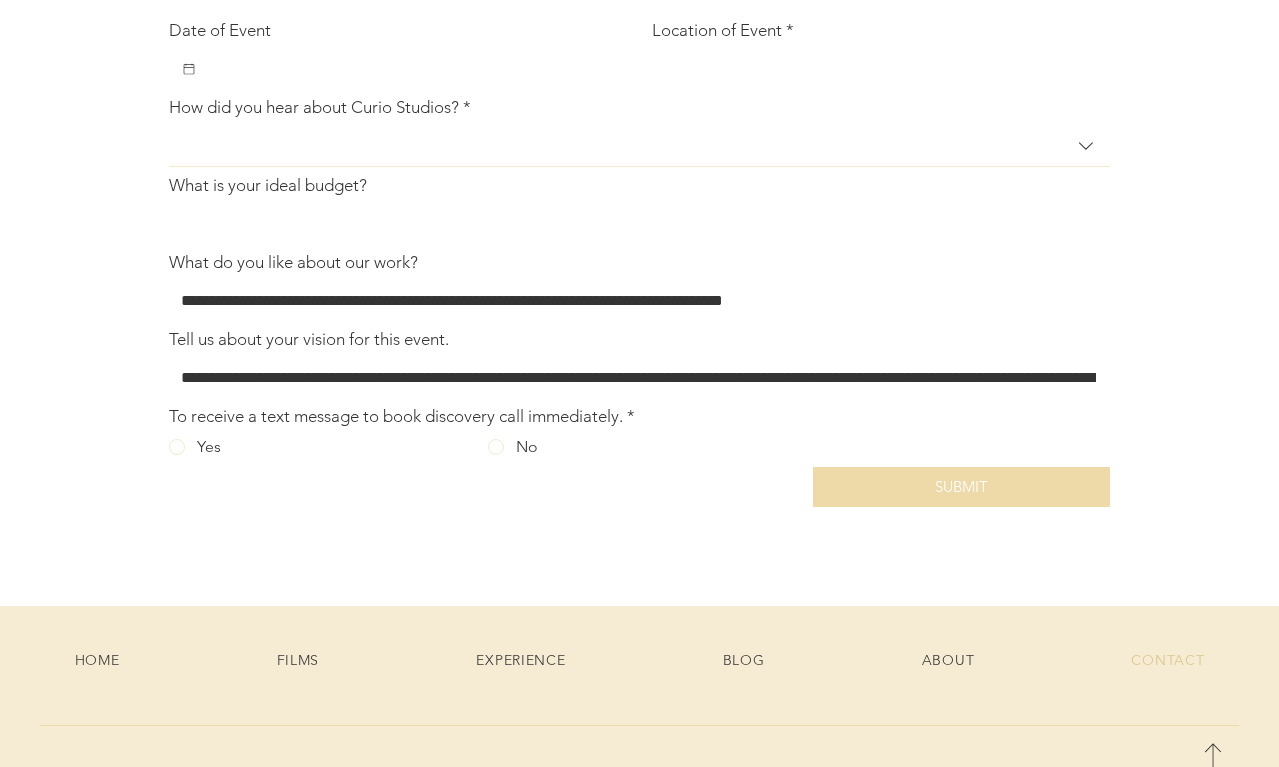 scroll, scrollTop: 809, scrollLeft: 0, axis: vertical 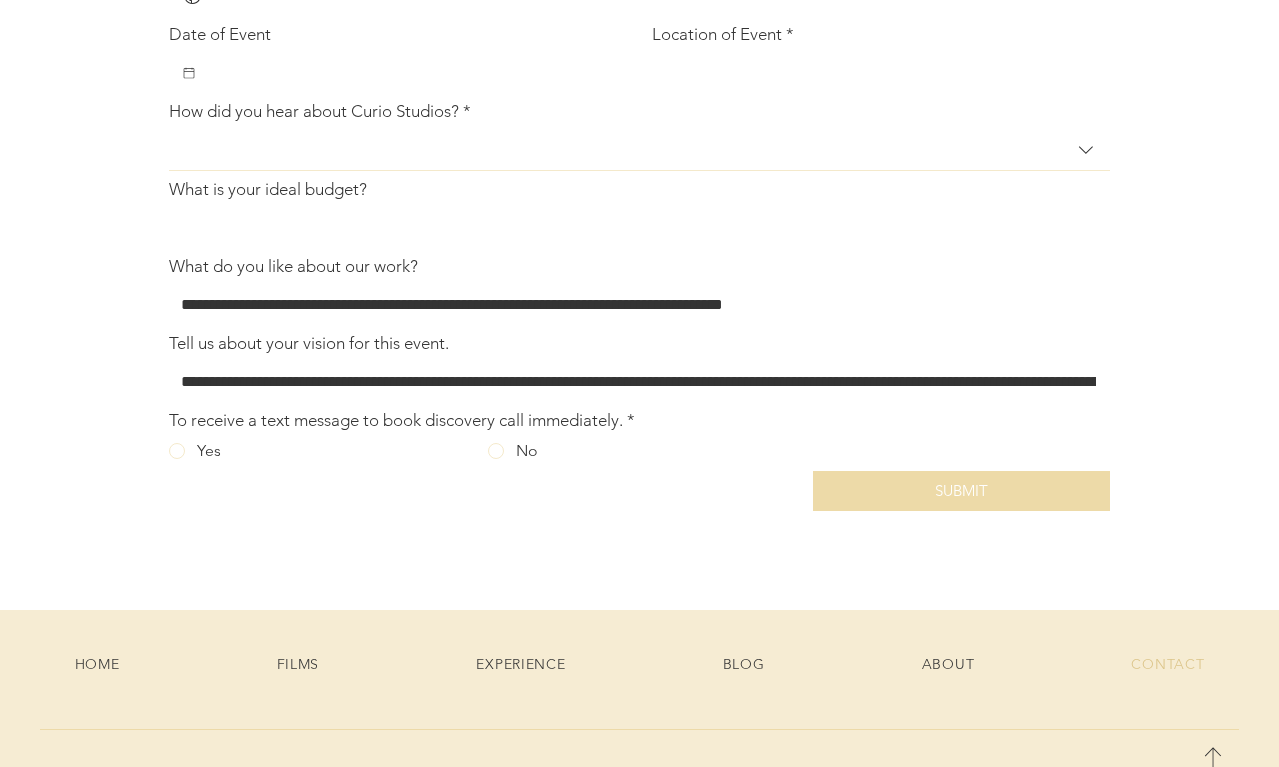 type on "**********" 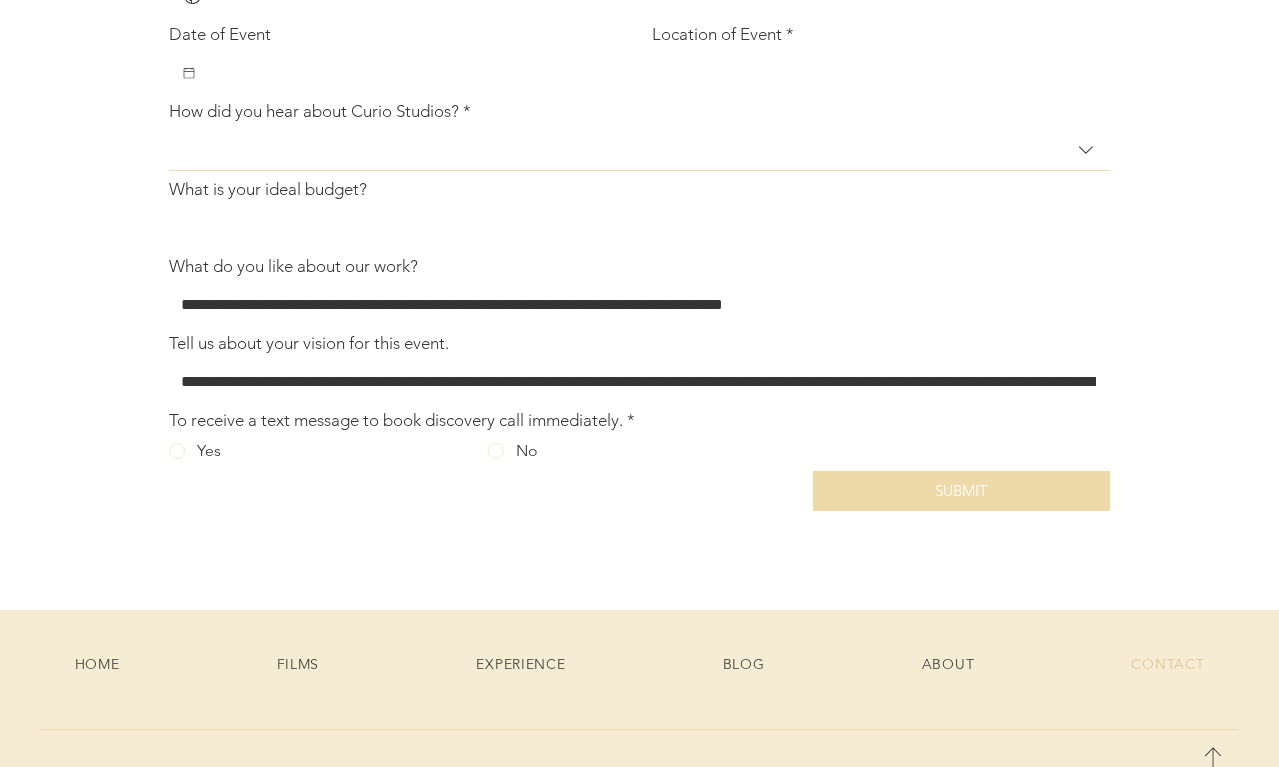 type on "**********" 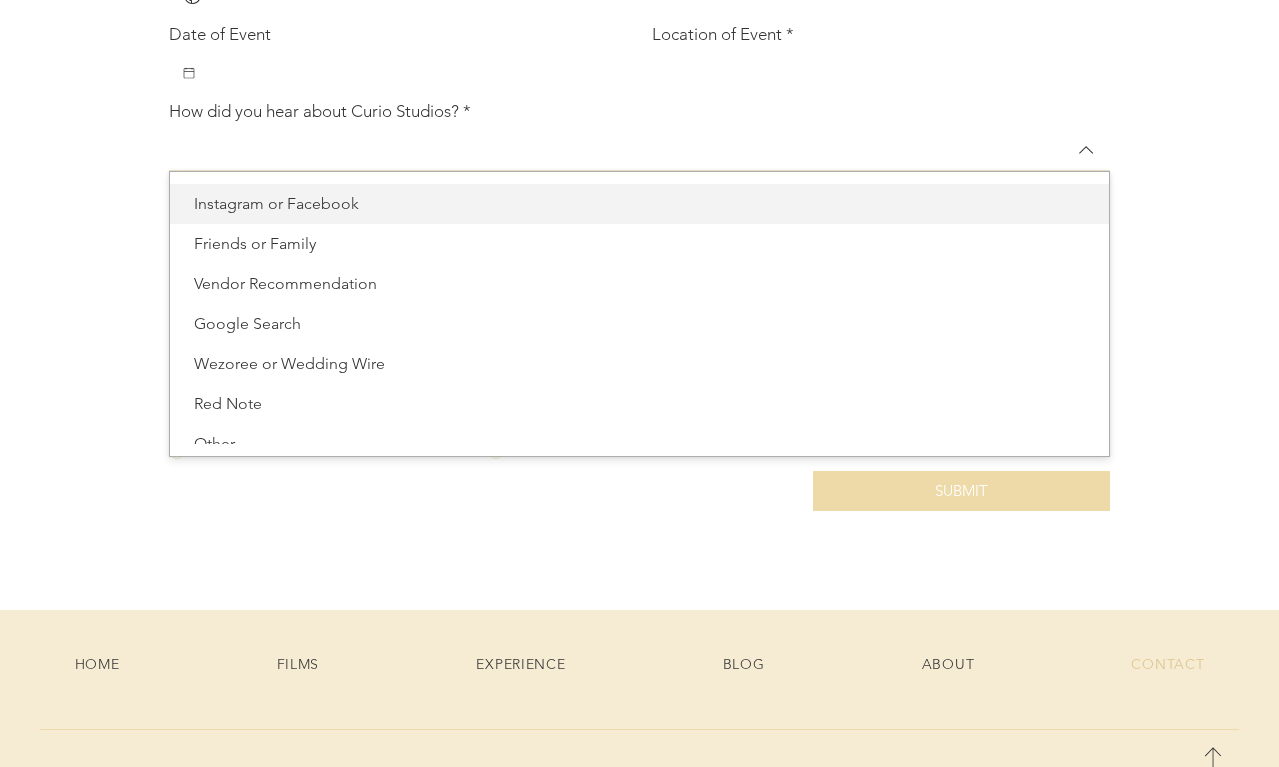 click on "Instagram or Facebook" at bounding box center (639, 204) 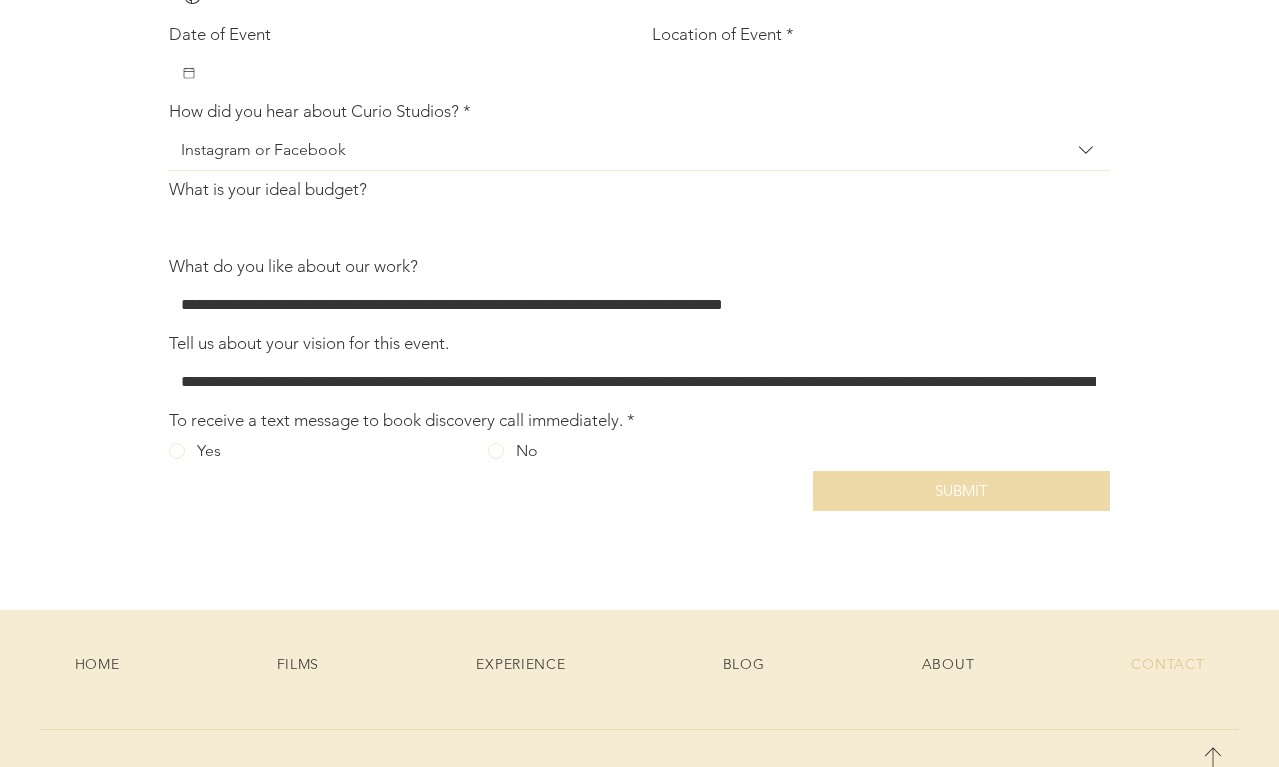 click on "What is your ideal budget?" at bounding box center [633, 228] 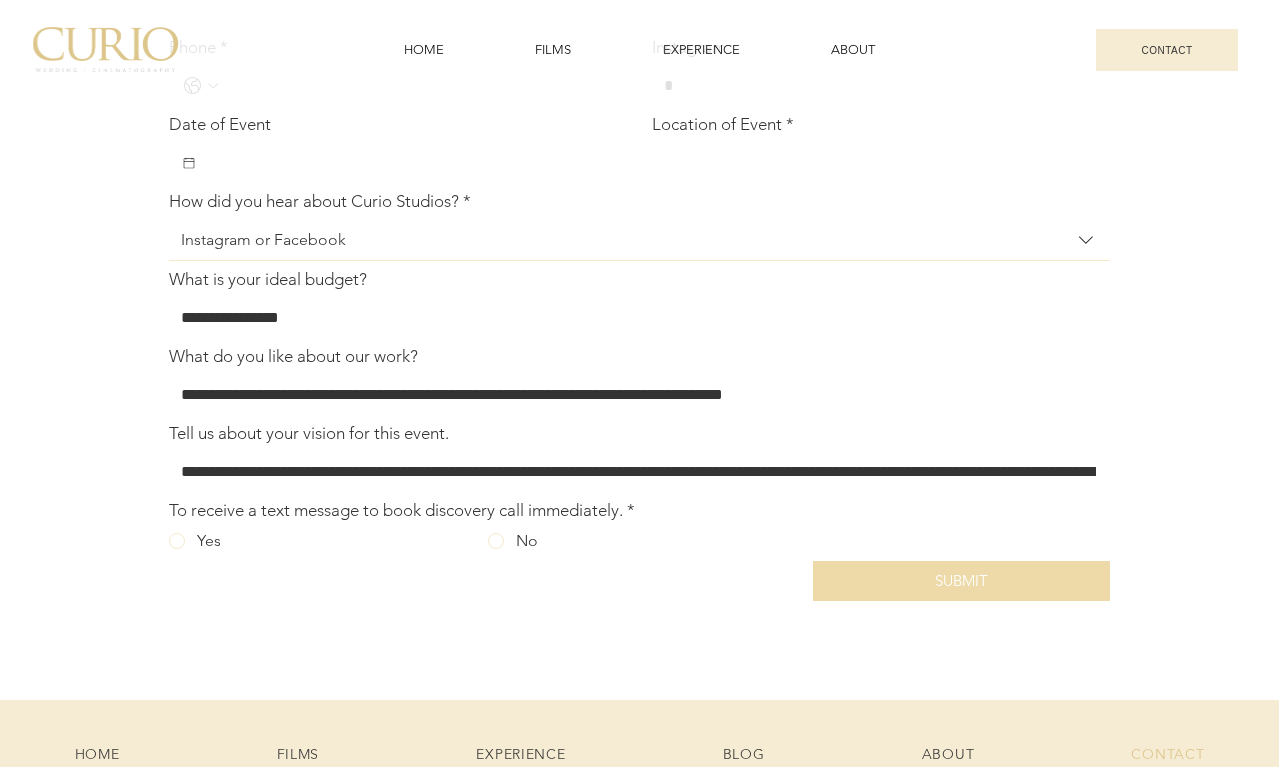 scroll, scrollTop: 715, scrollLeft: 0, axis: vertical 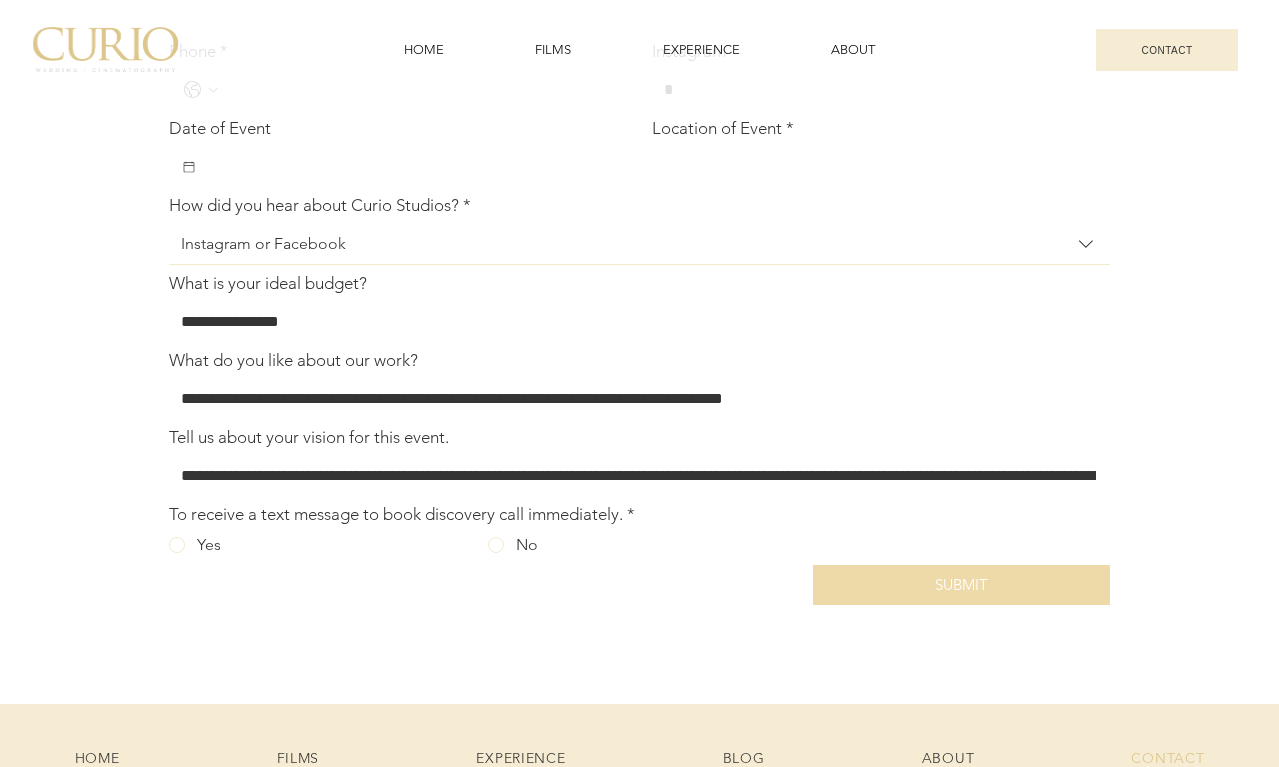 type on "**********" 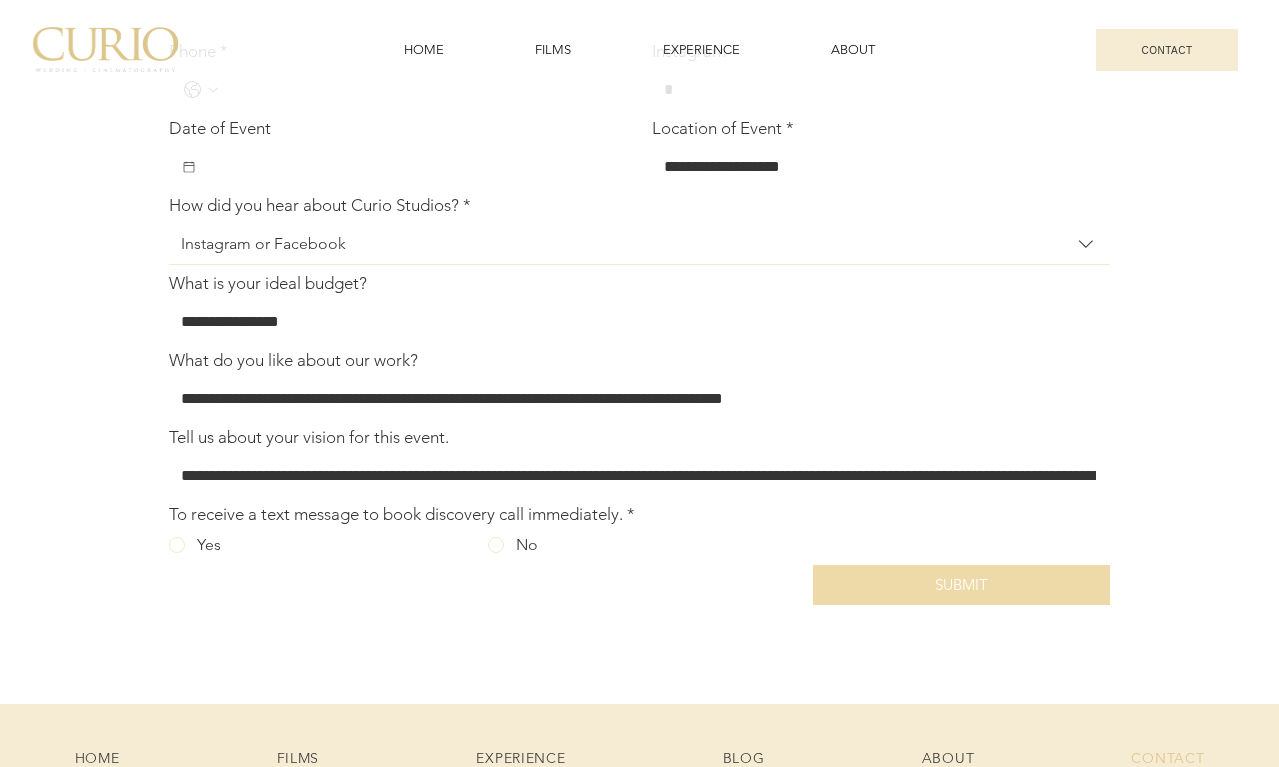 type on "**********" 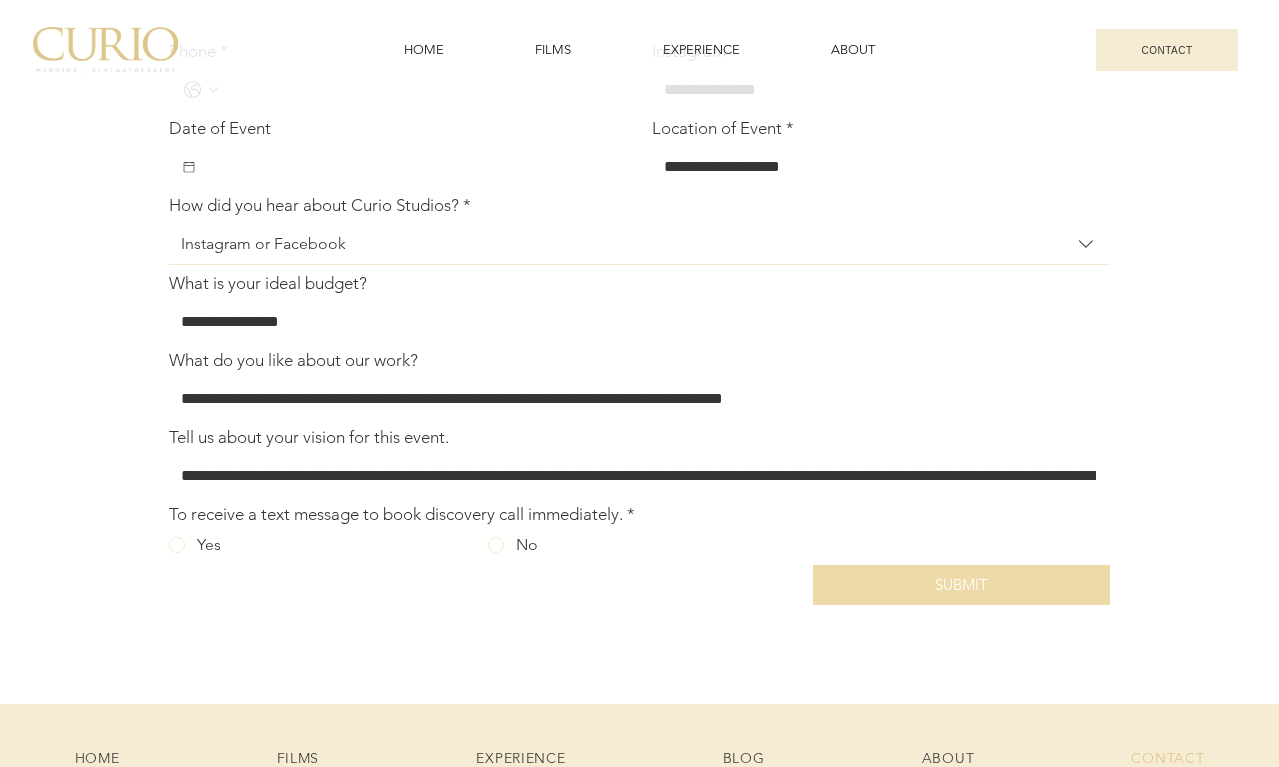 type on "**********" 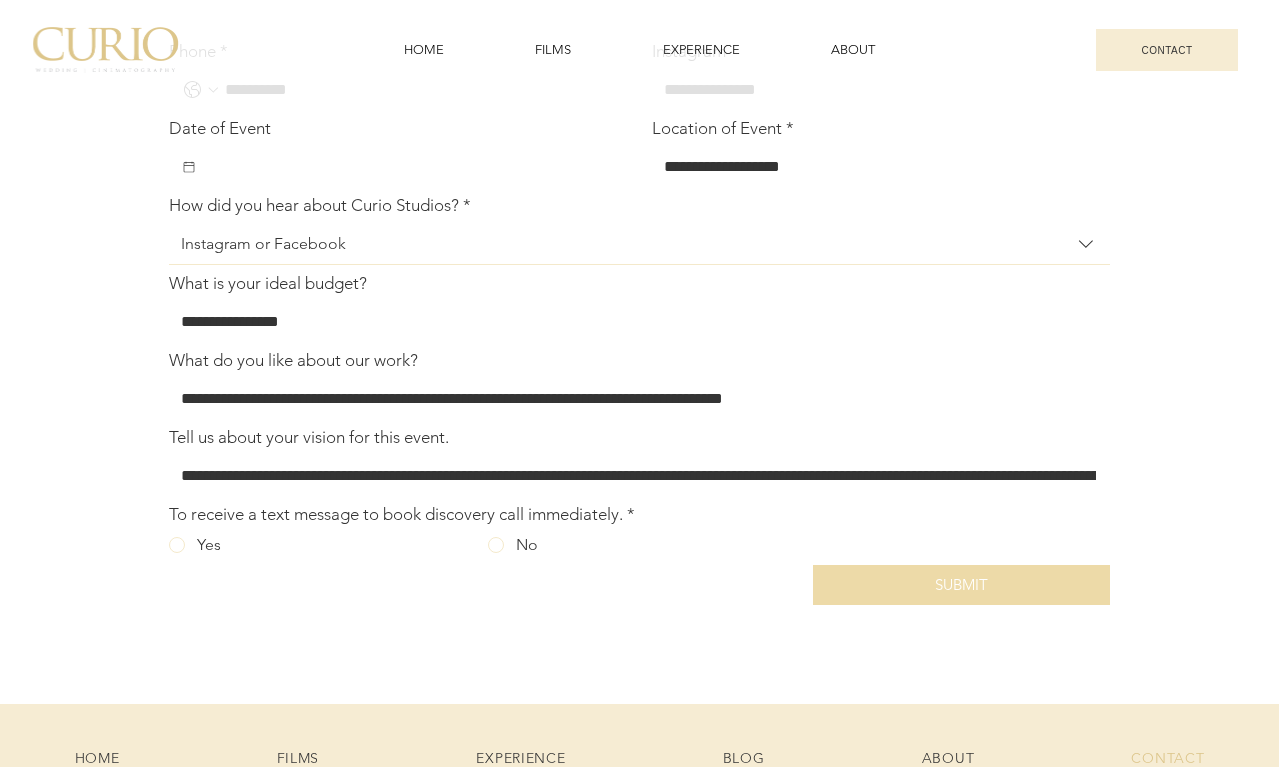 type on "*******" 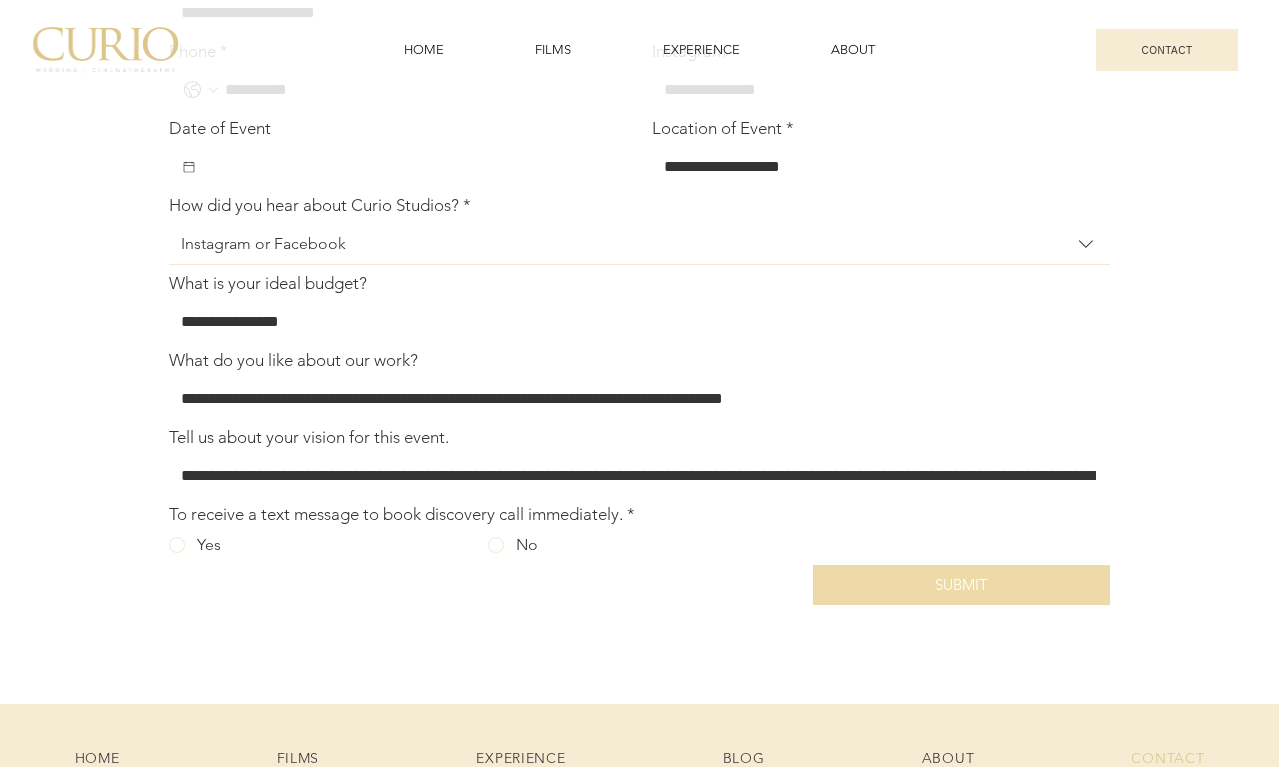 click on "Date of Event
Location of Event
* [LOCATION]" at bounding box center (639, 152) 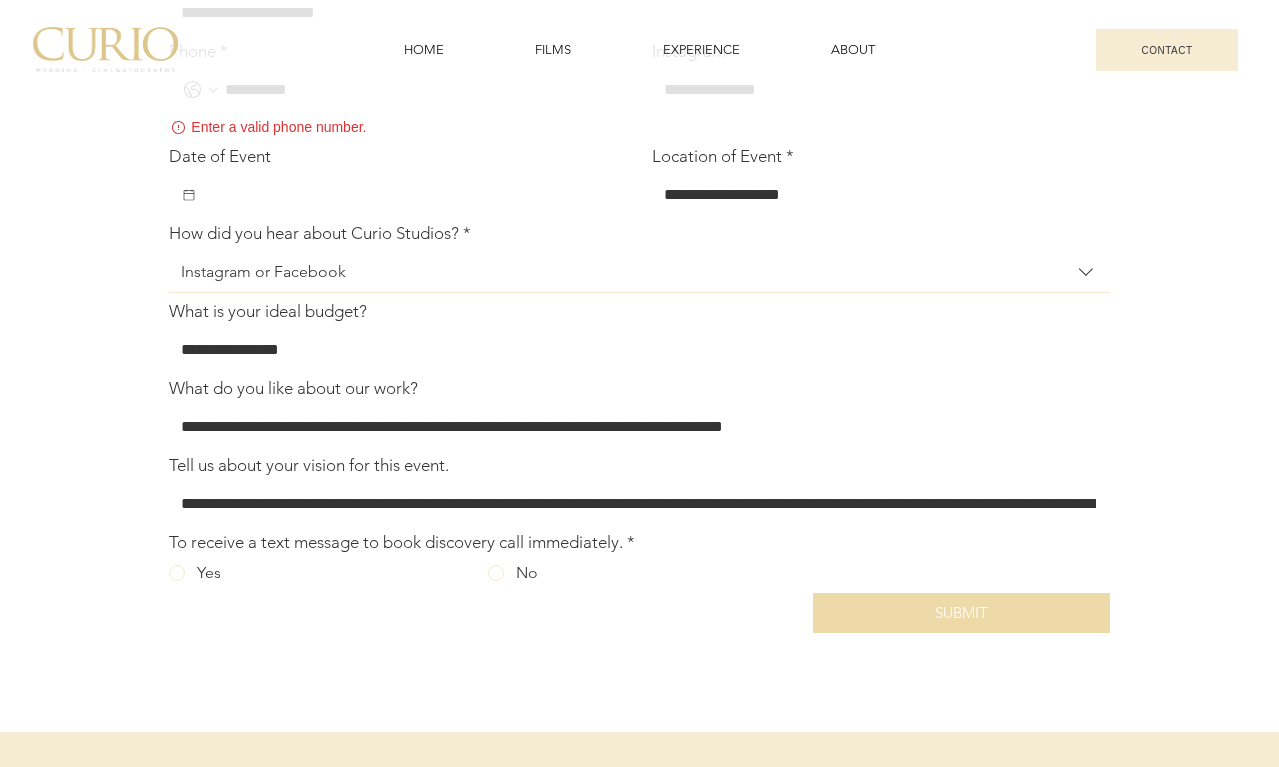 click on "Date of Event" at bounding box center [406, 195] 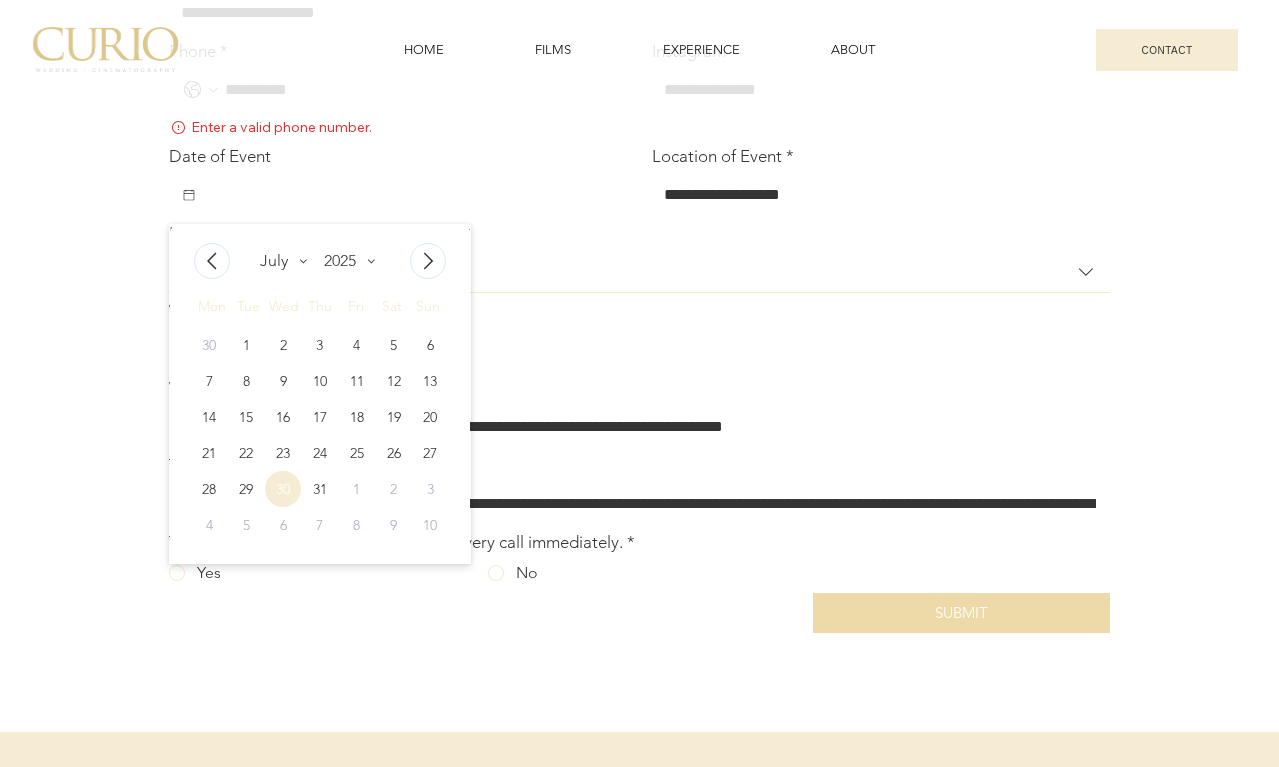 scroll, scrollTop: 594, scrollLeft: 0, axis: vertical 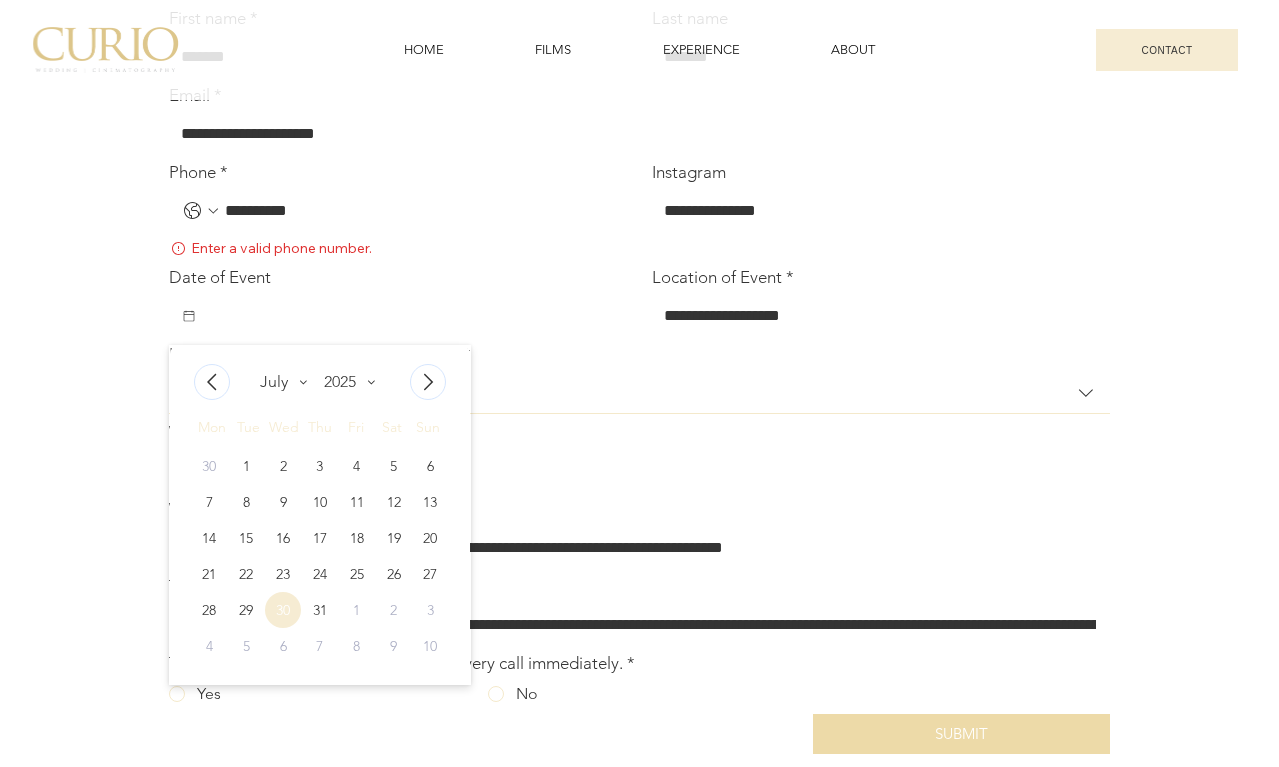 click on "**********" at bounding box center [639, 381] 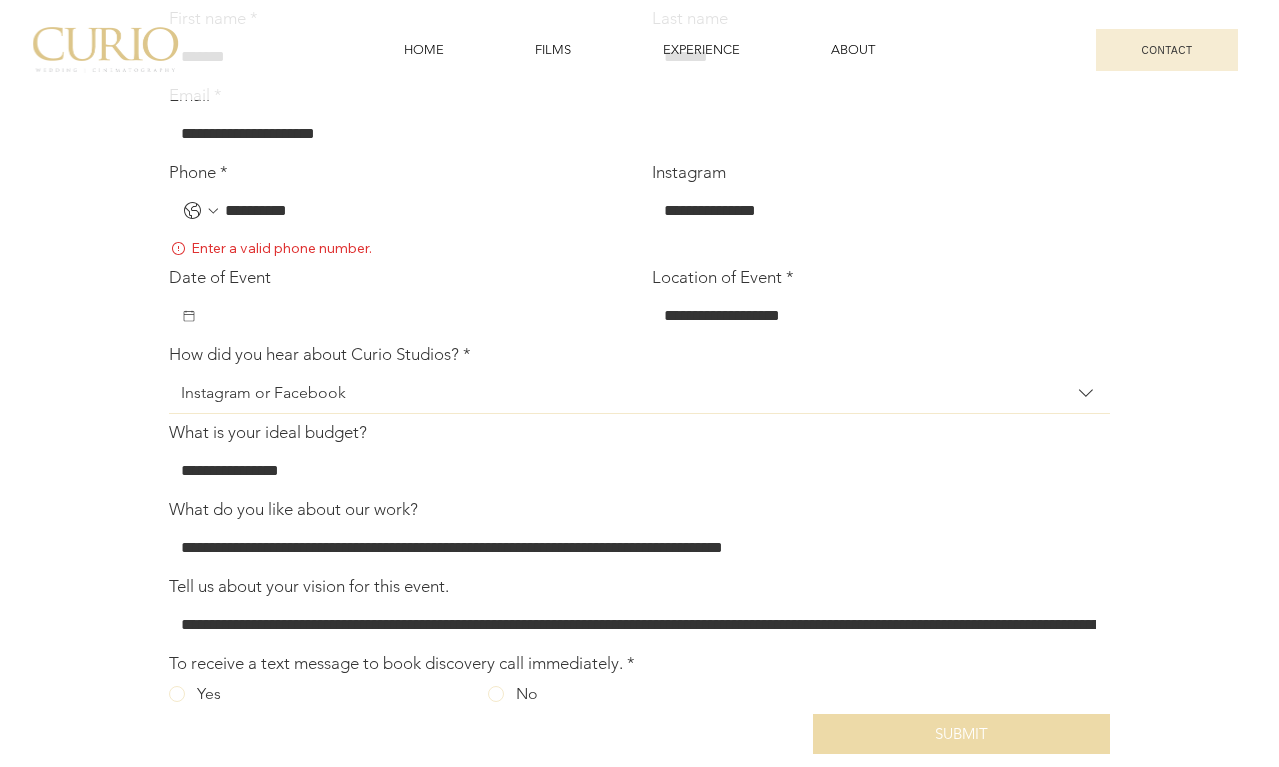 click on "Phone *" at bounding box center [418, 211] 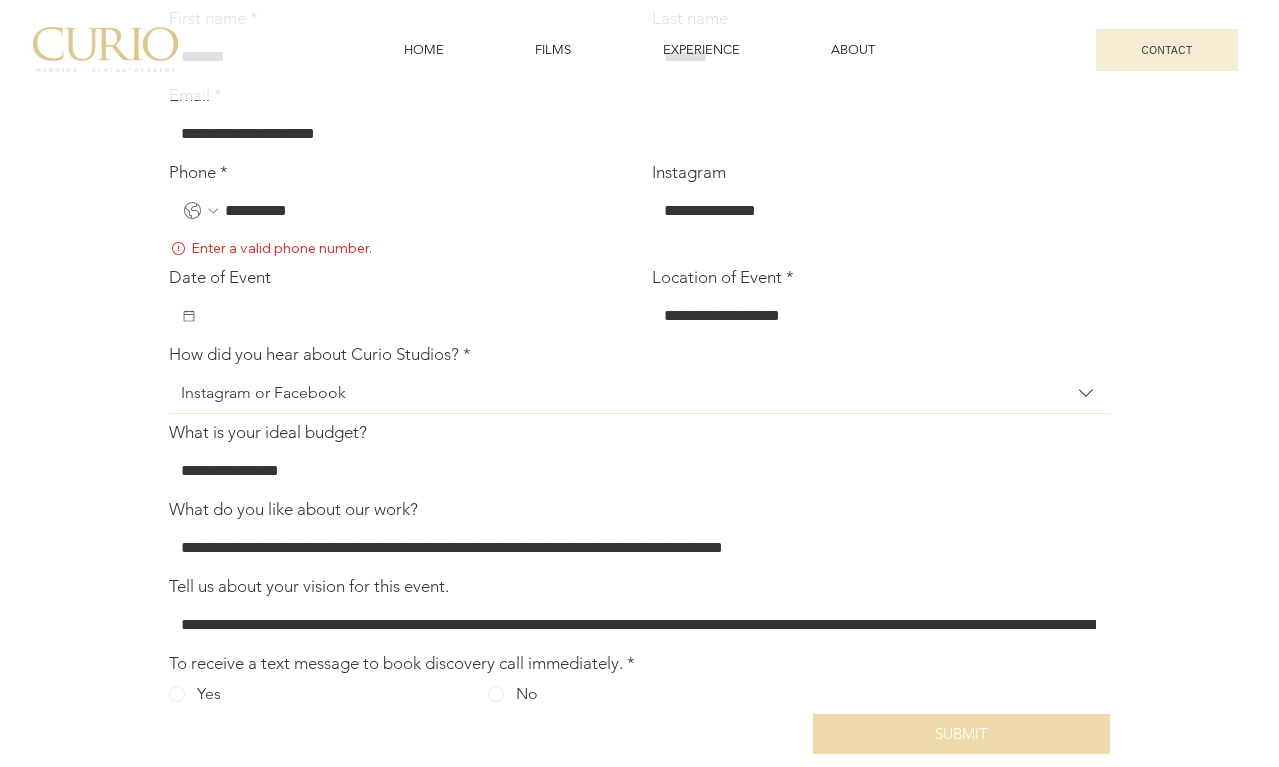 click 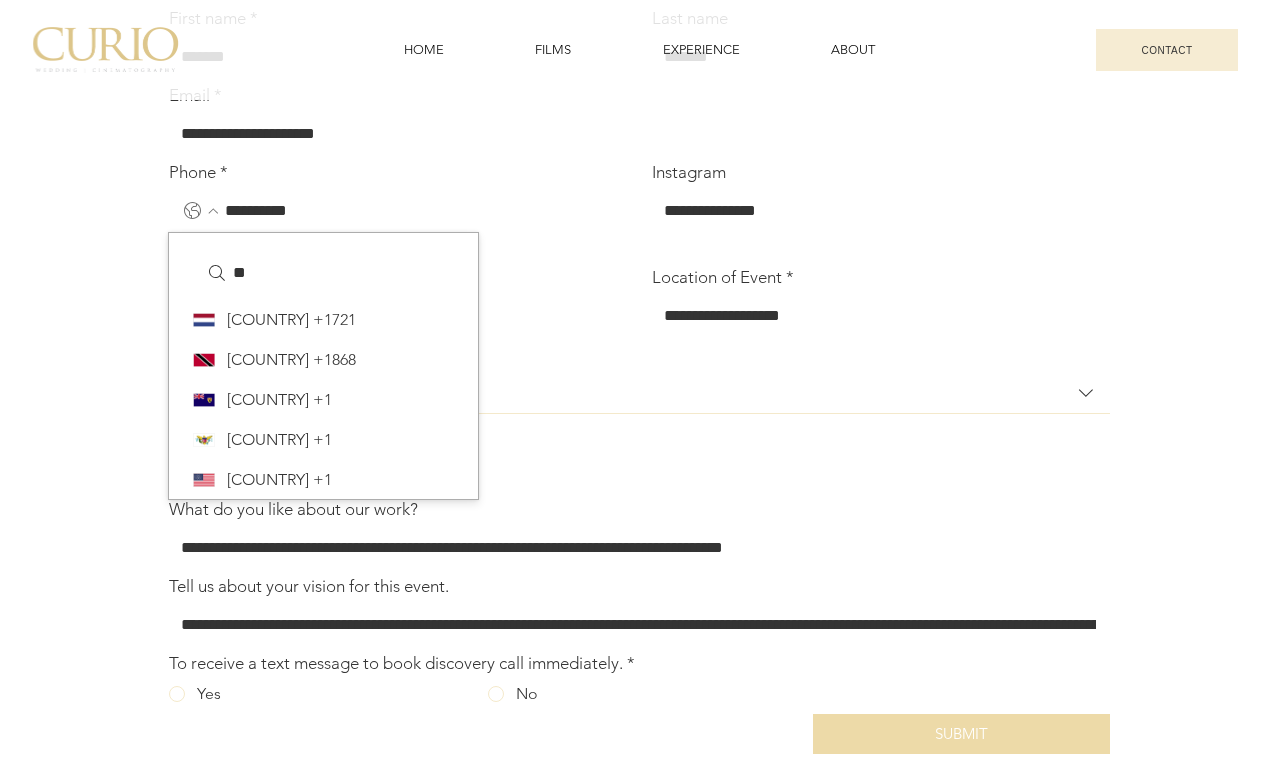 scroll, scrollTop: 810, scrollLeft: 0, axis: vertical 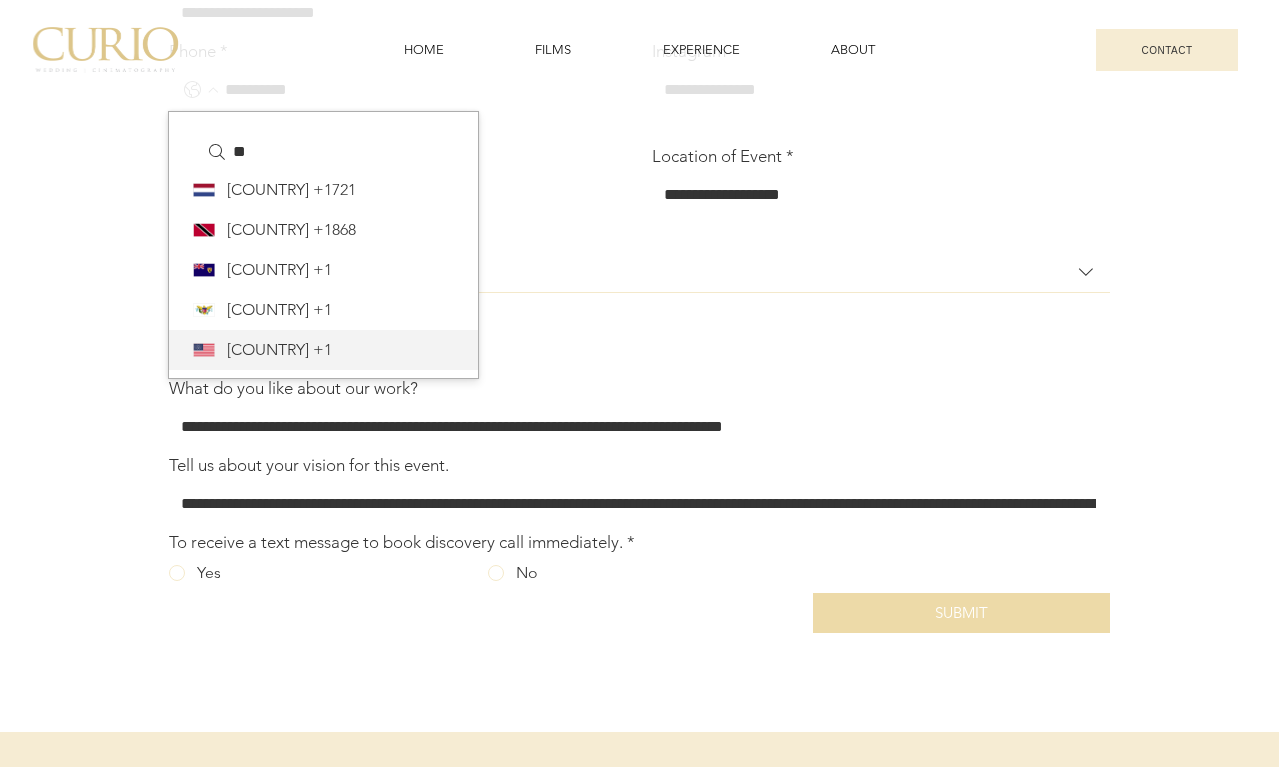 type on "**" 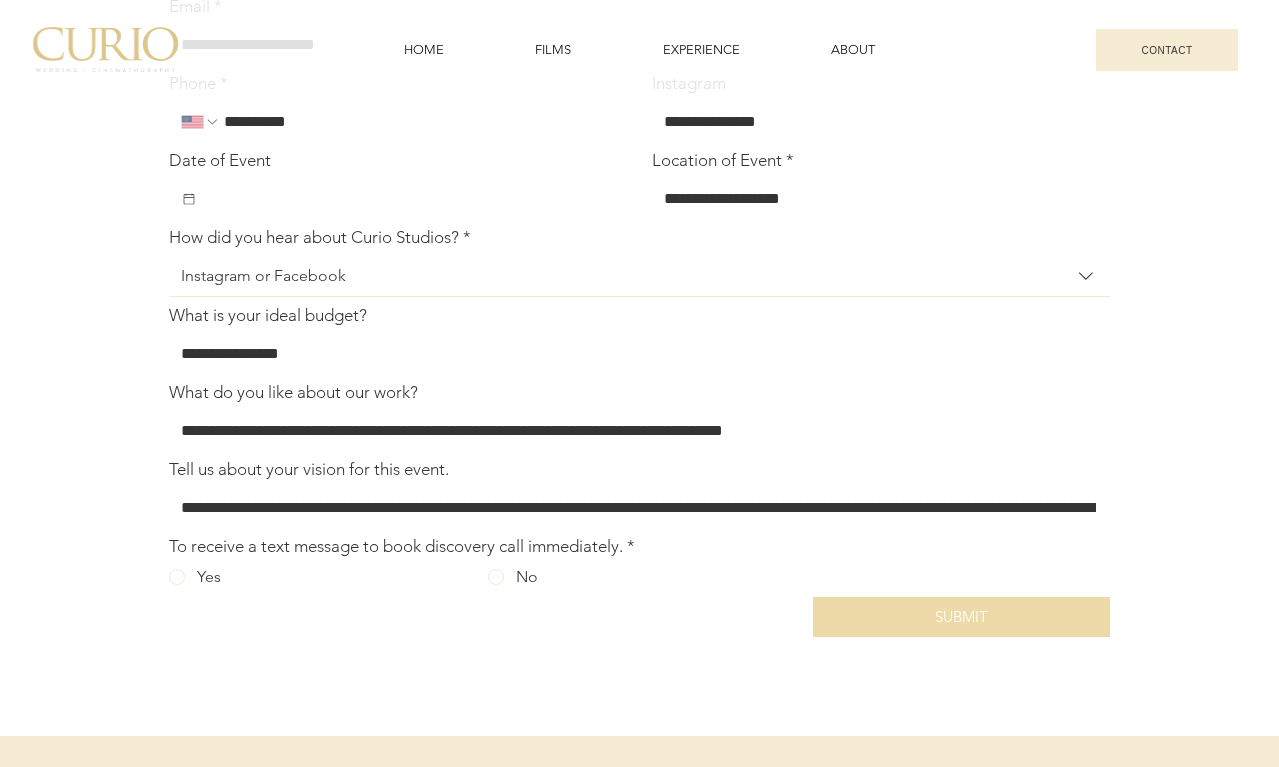 scroll, scrollTop: 679, scrollLeft: 0, axis: vertical 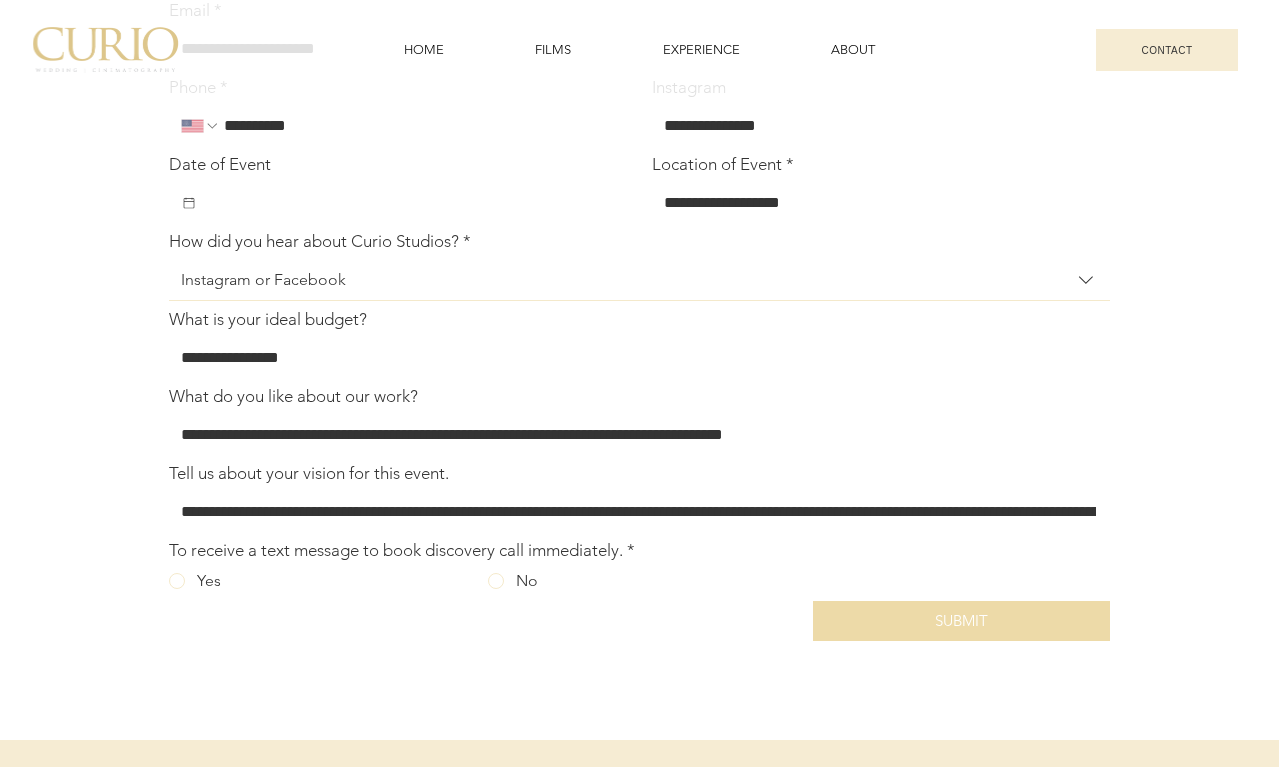 click on "Date of Event" at bounding box center [406, 203] 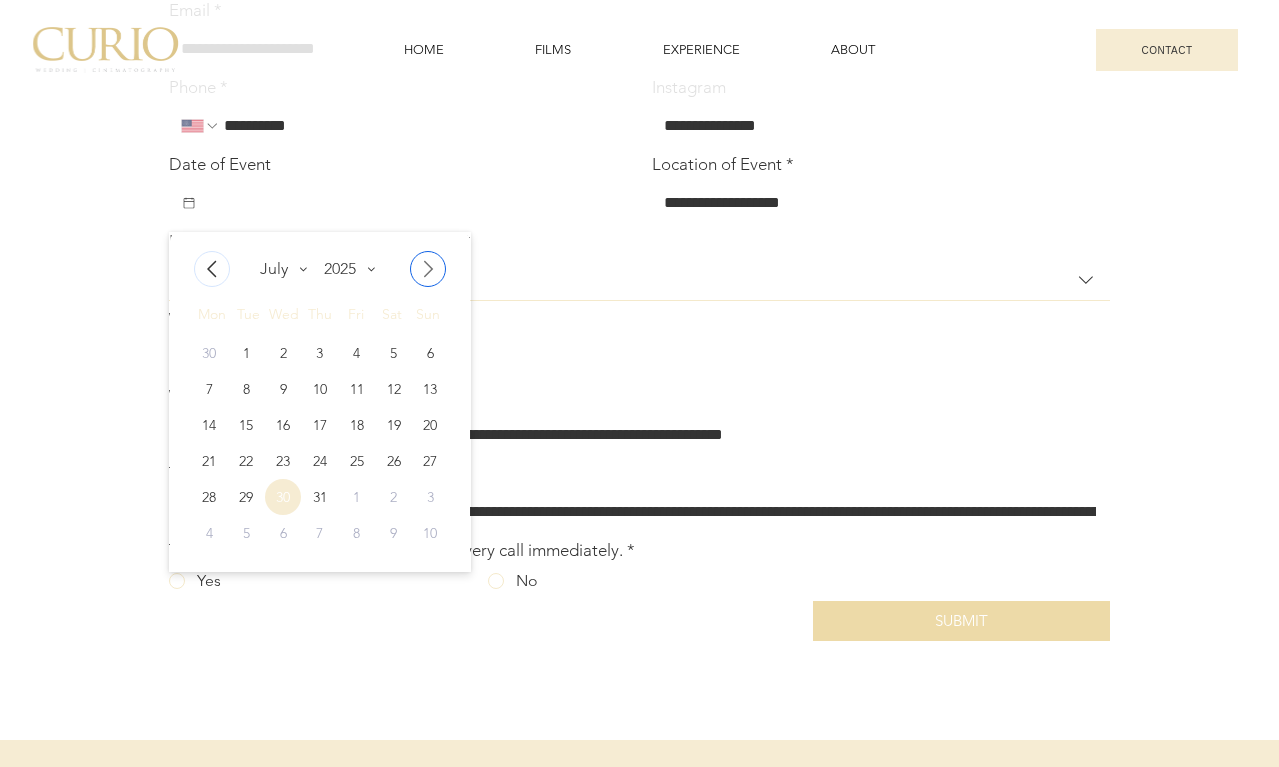 click 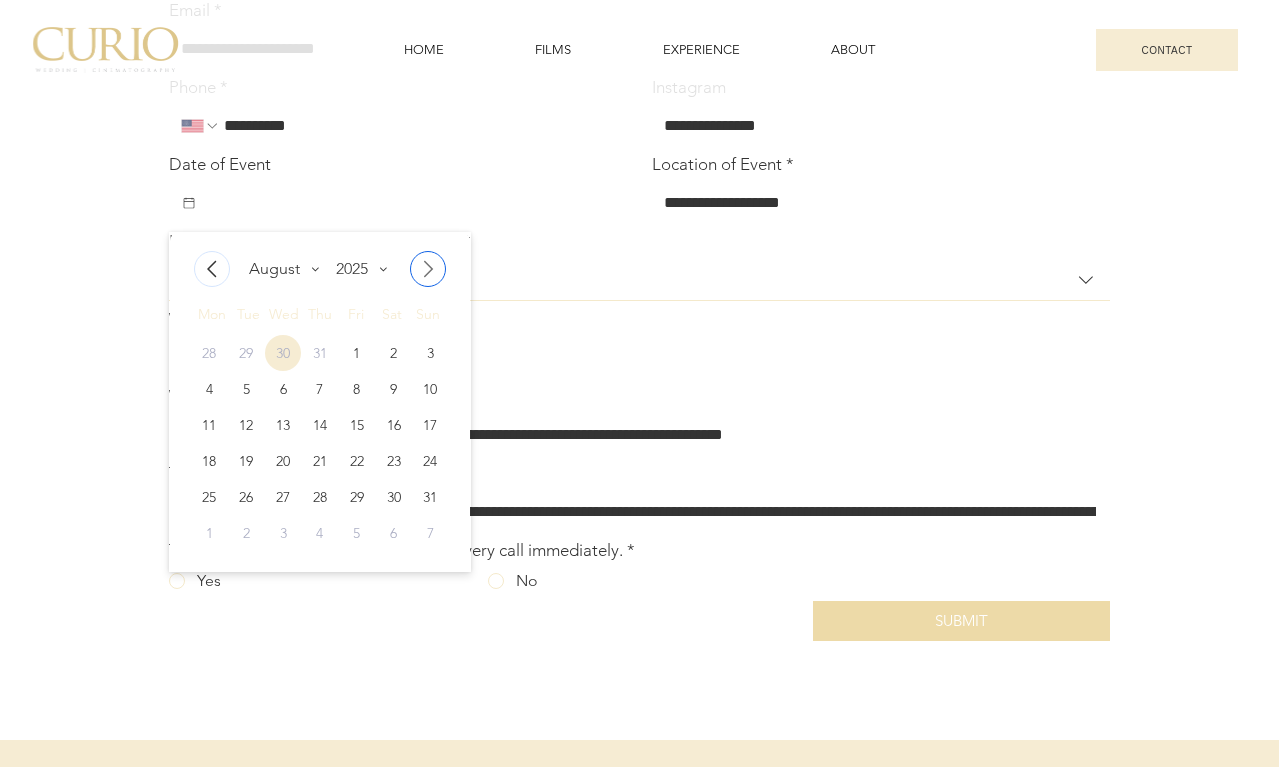 click 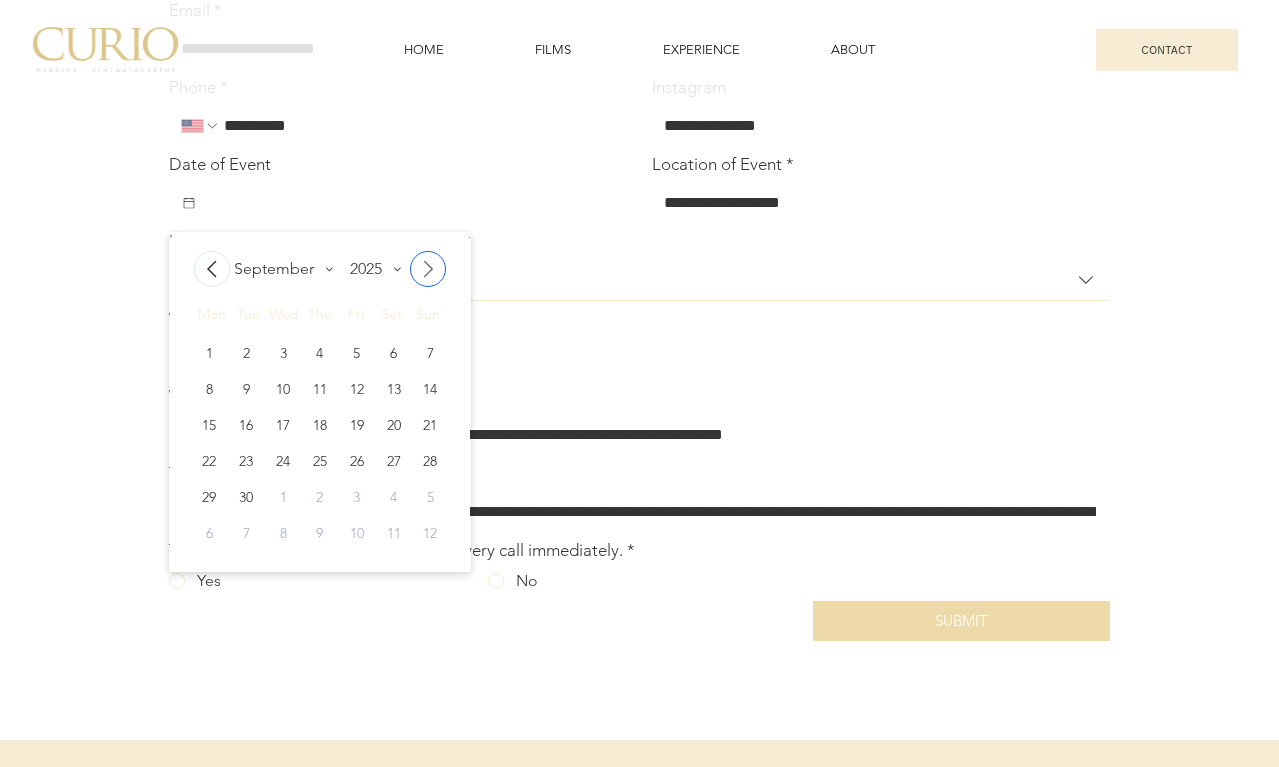 click 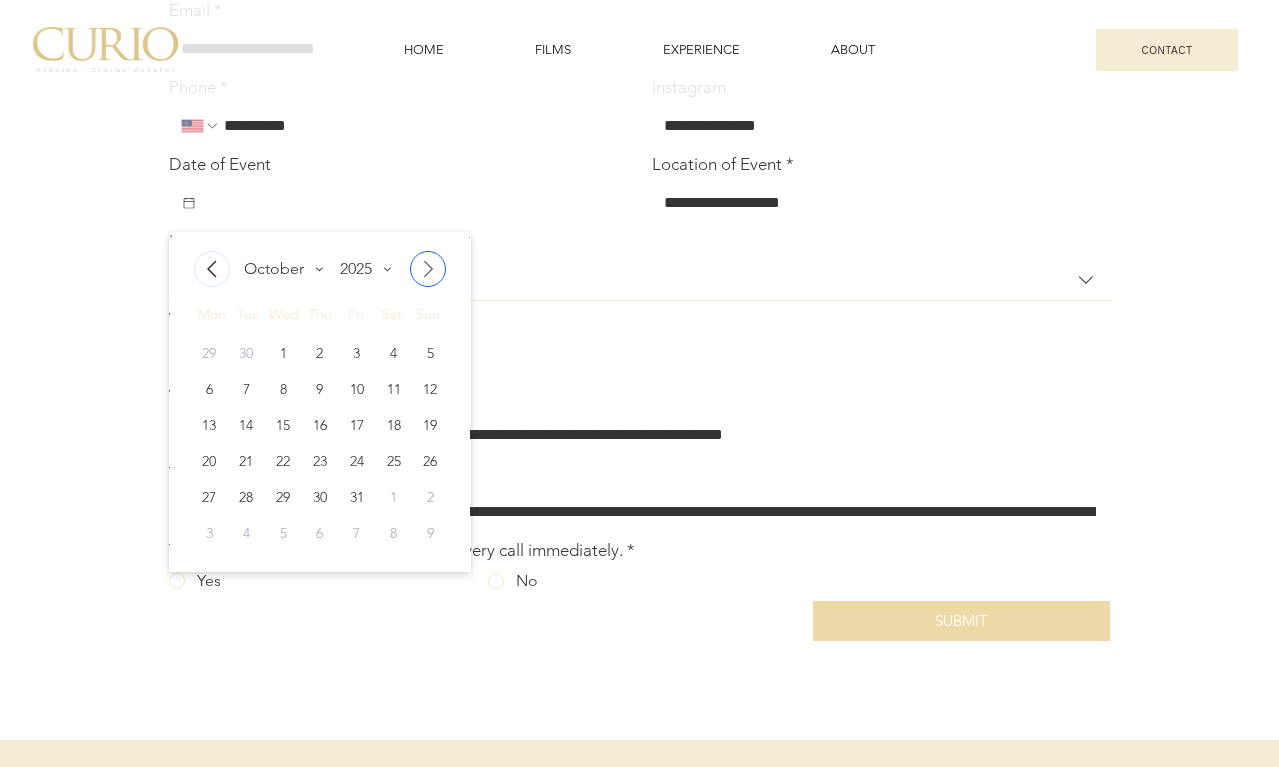 click 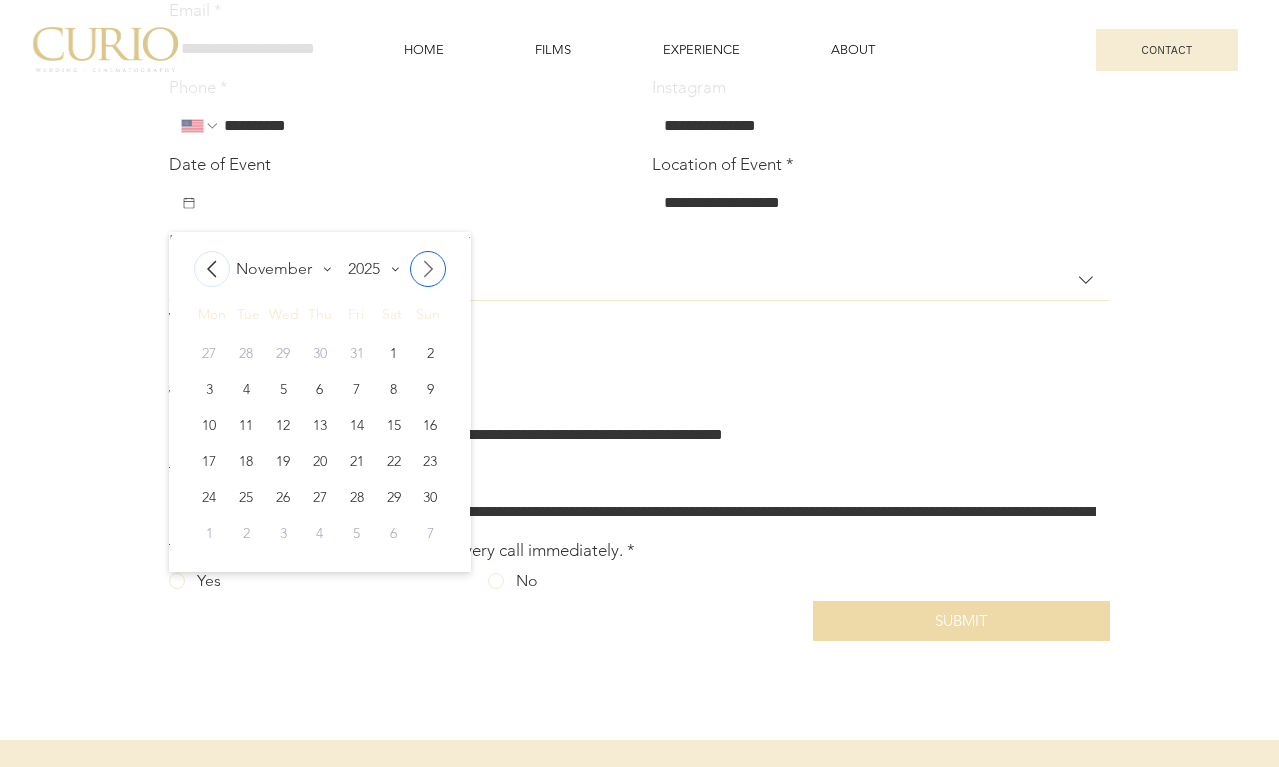 click 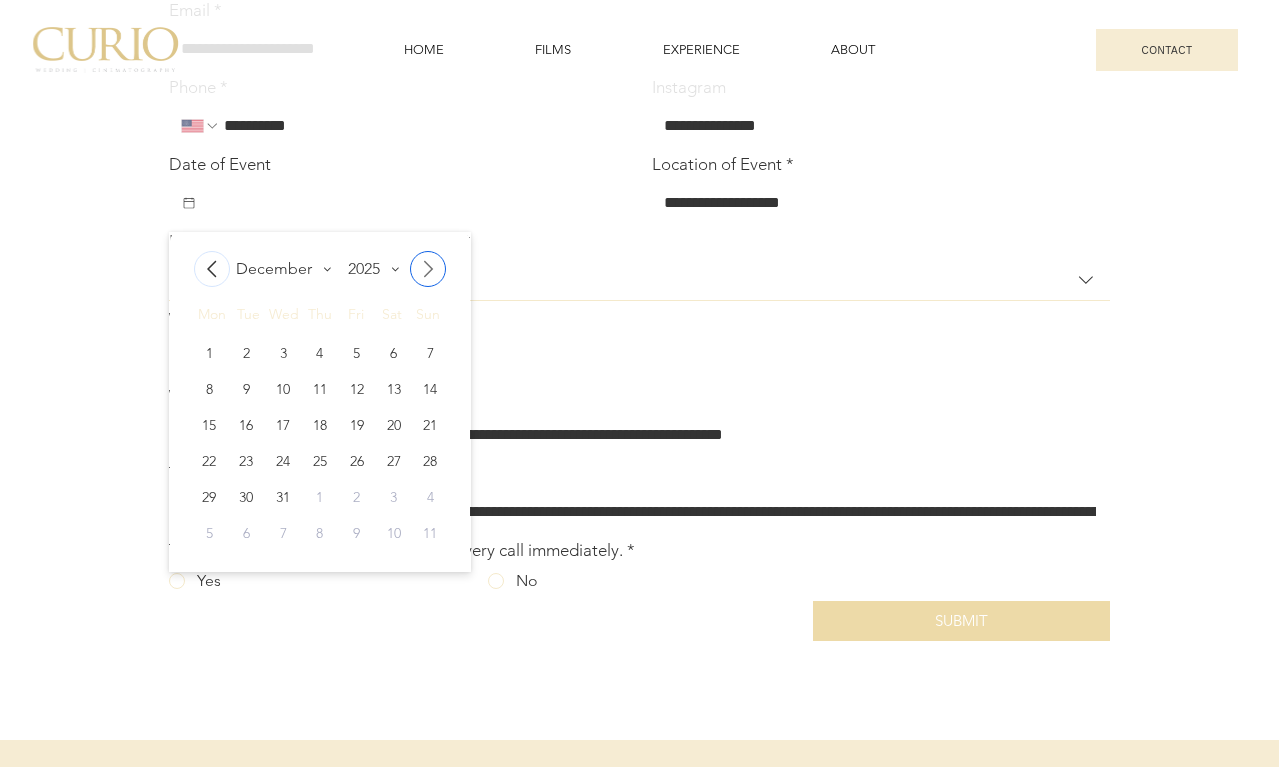 click 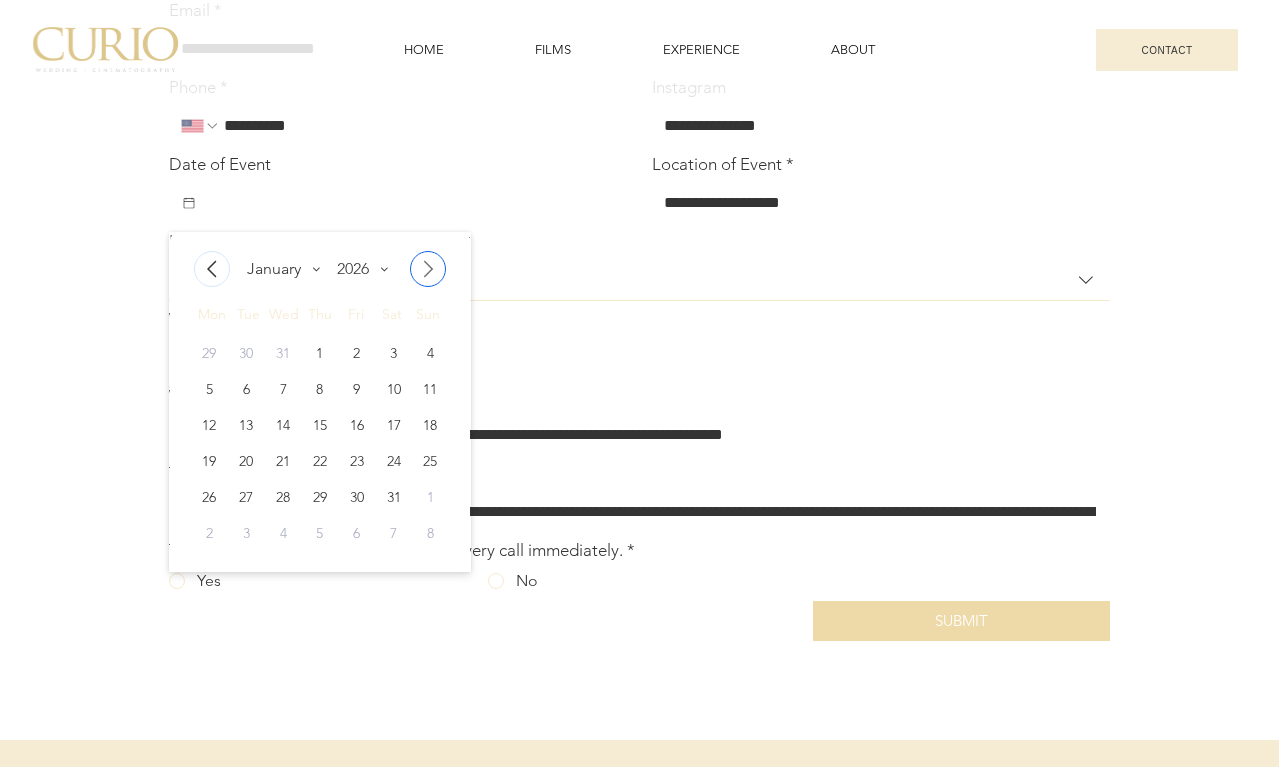 click 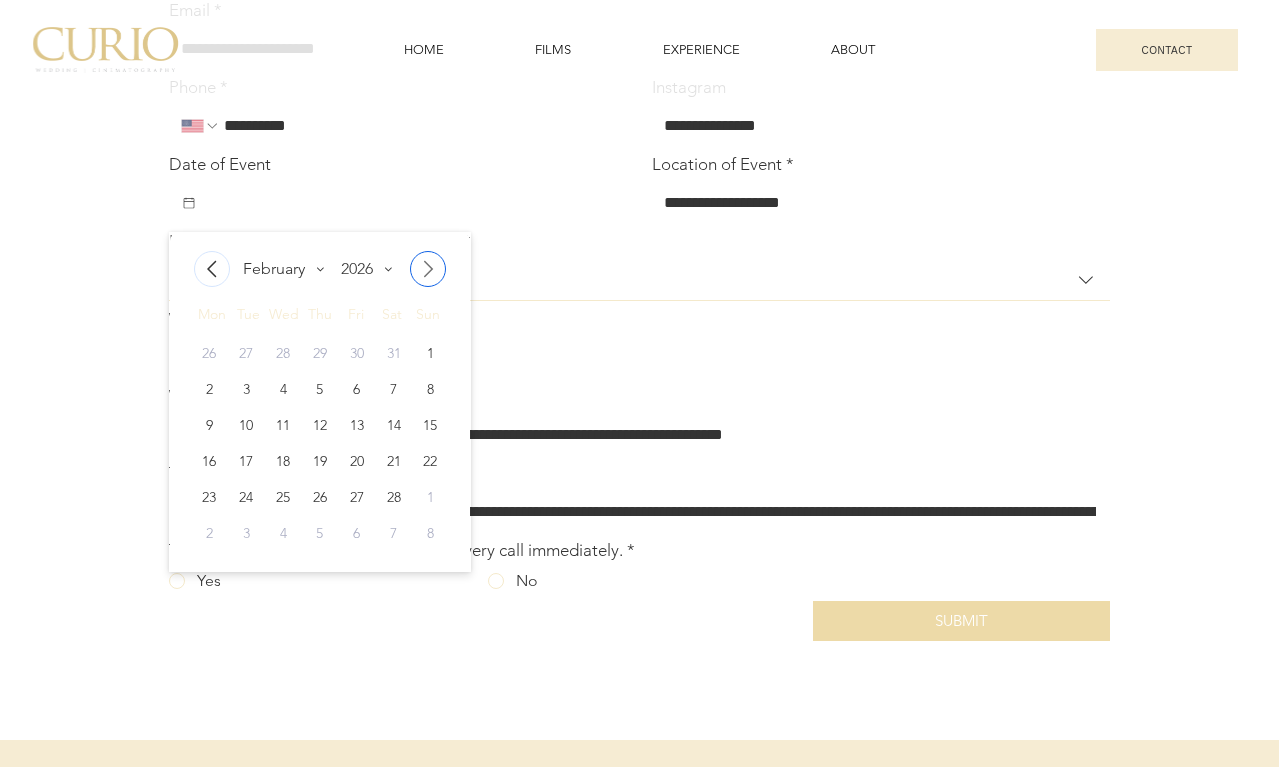 click 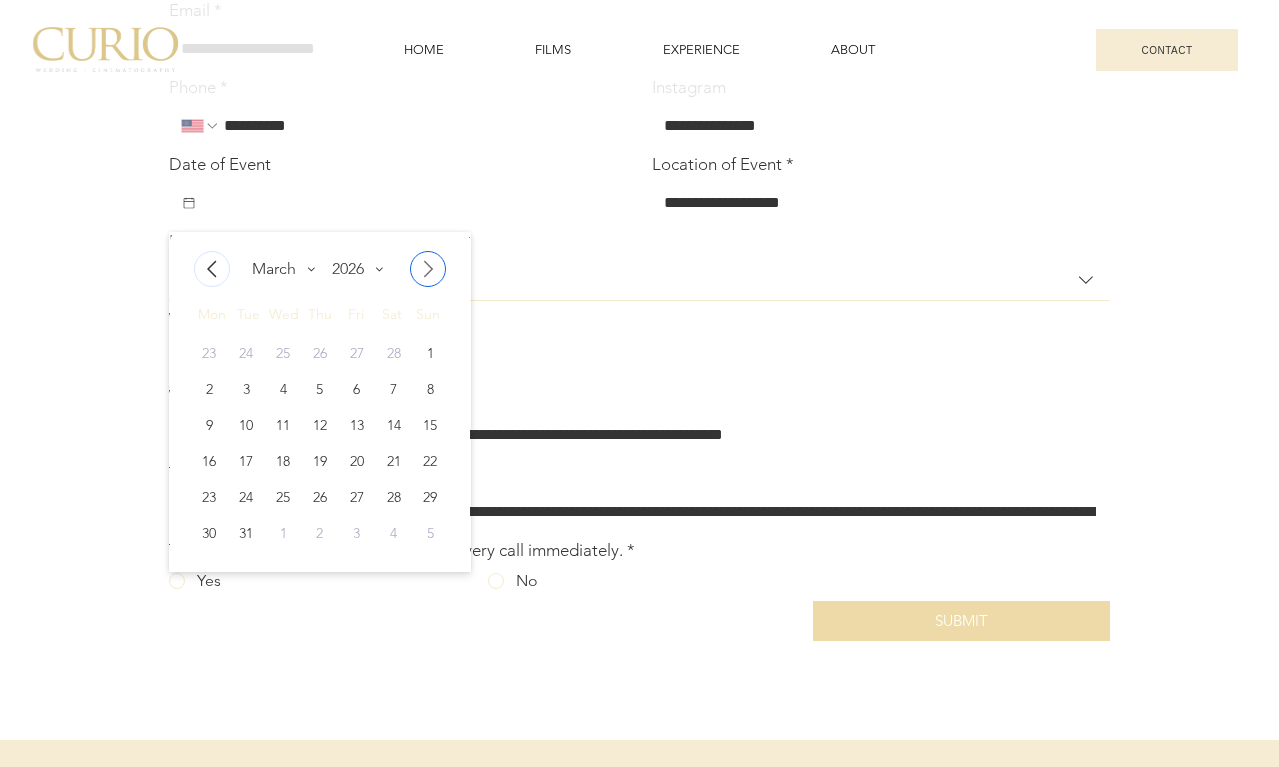 click 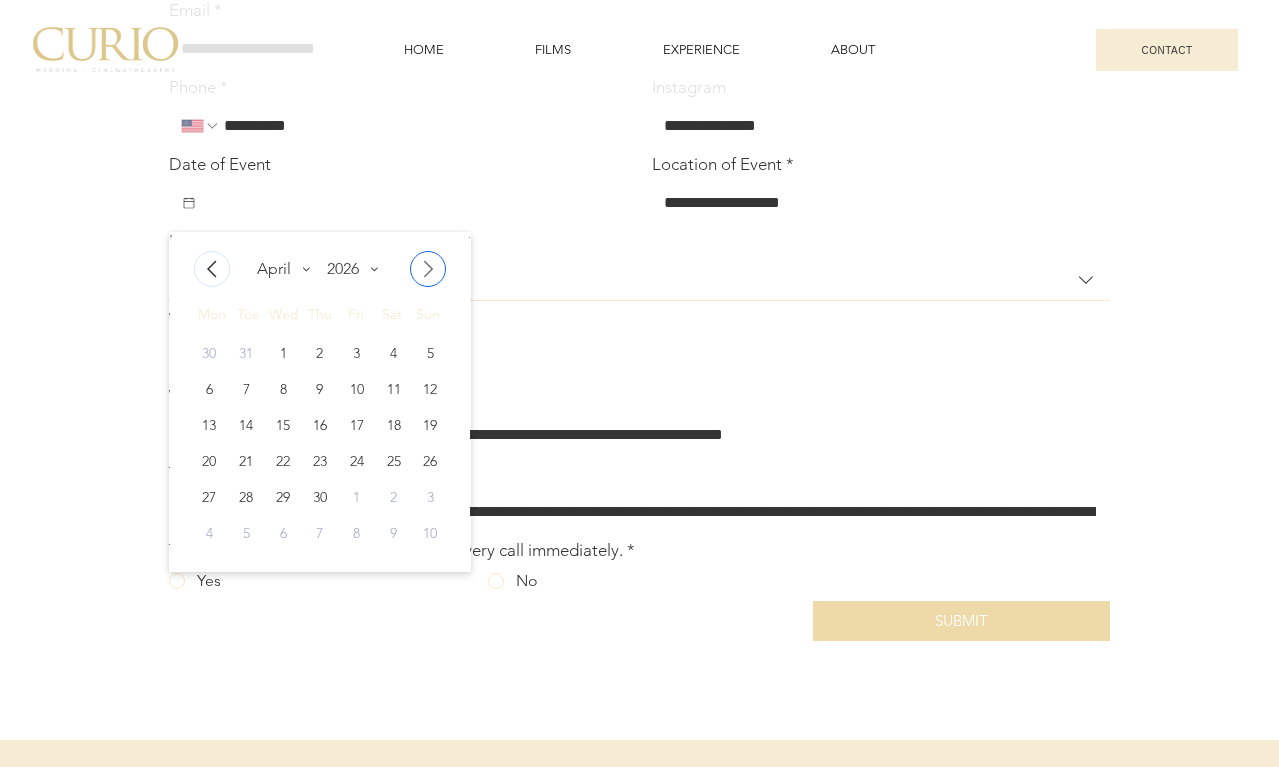 click 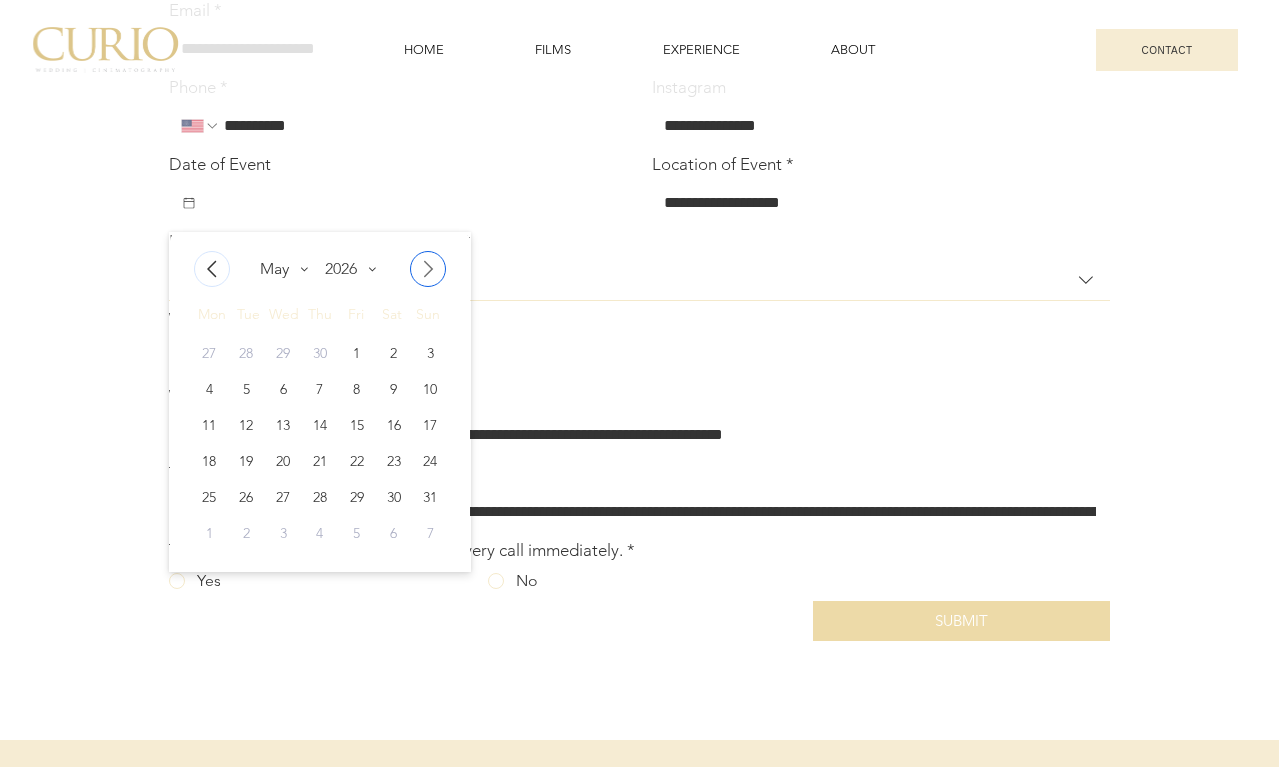 click 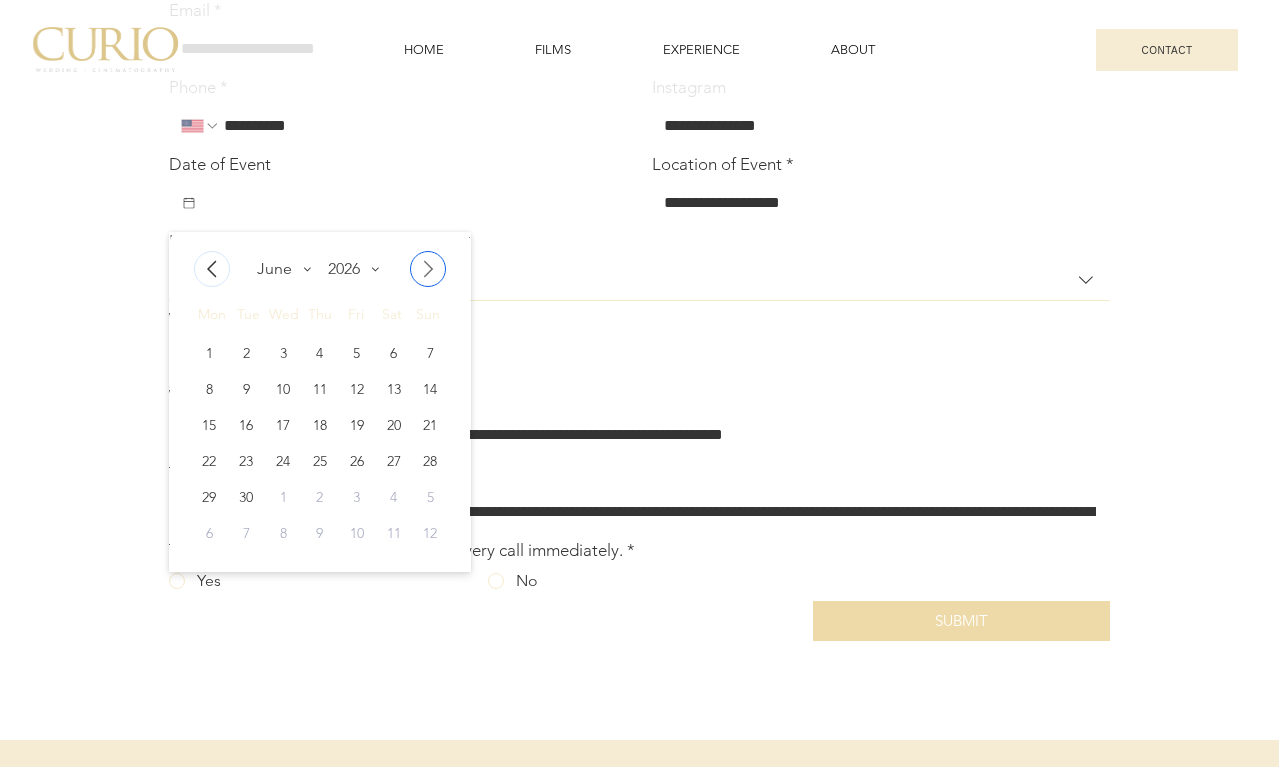 click 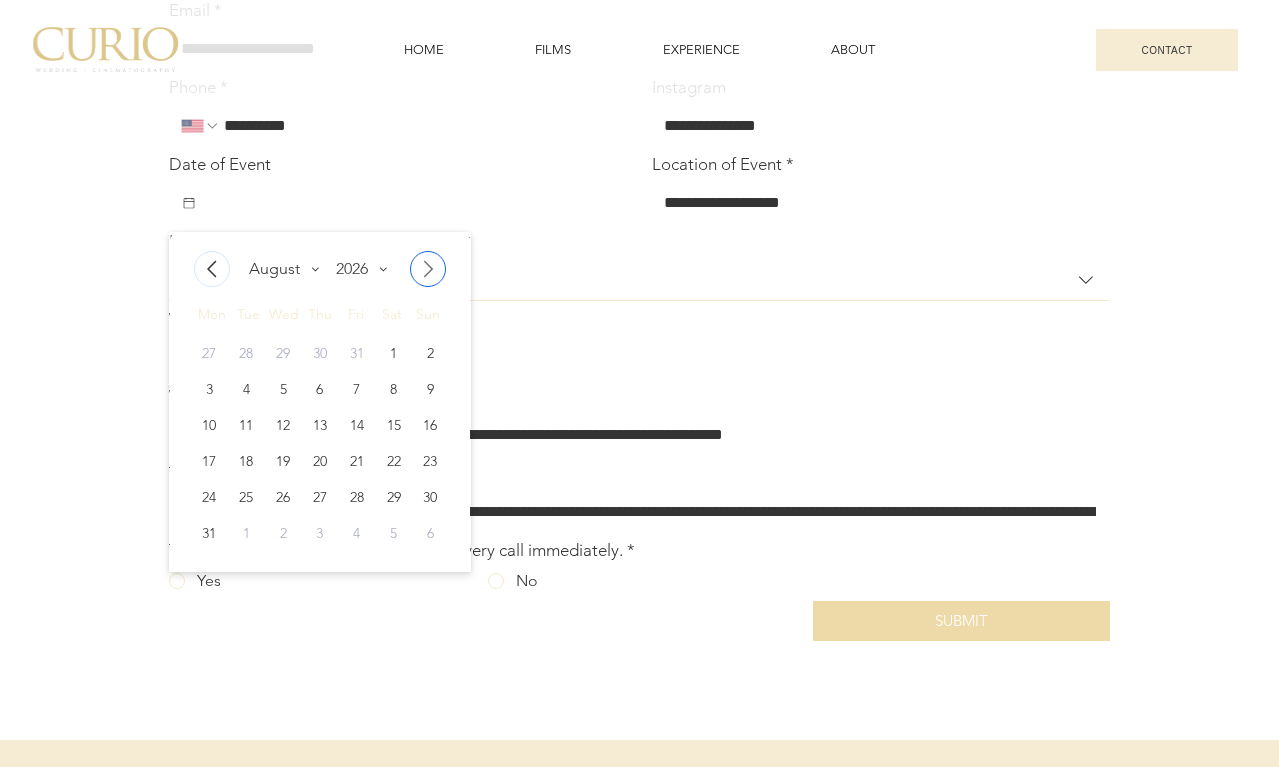 click 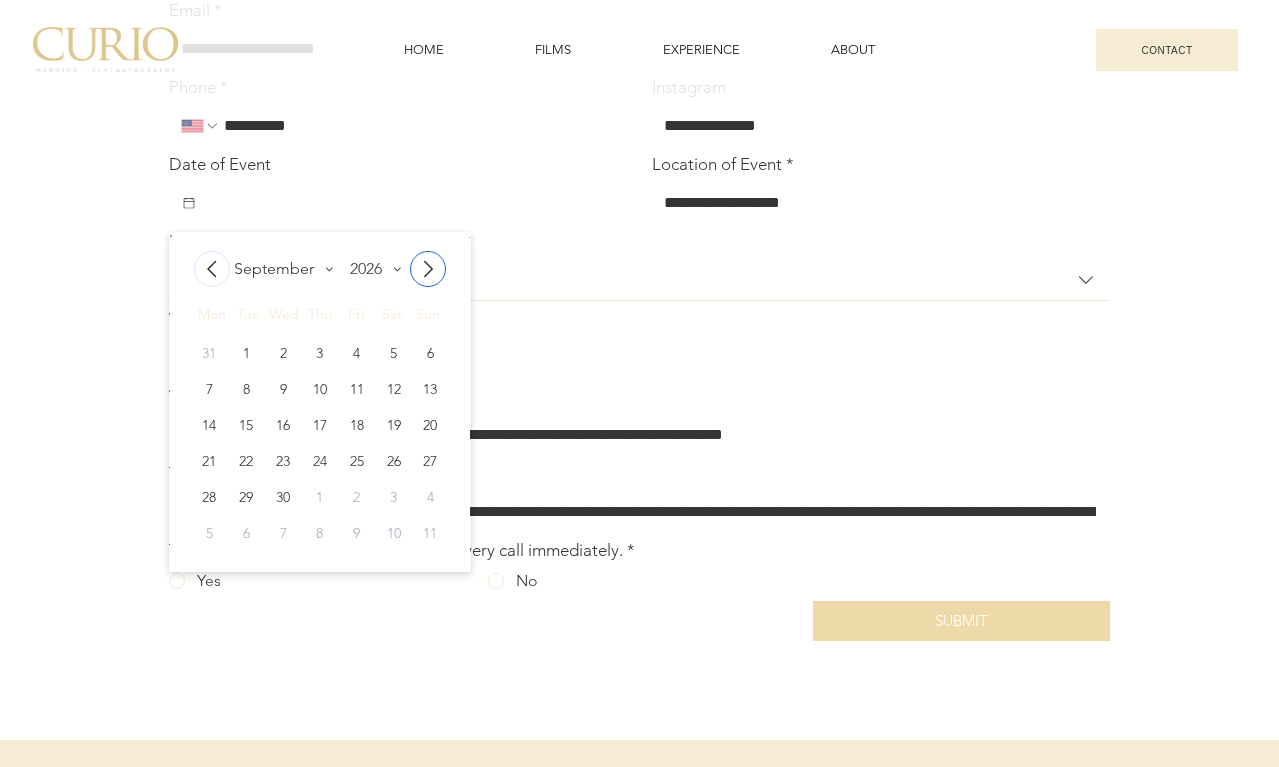 click at bounding box center (428, 269) 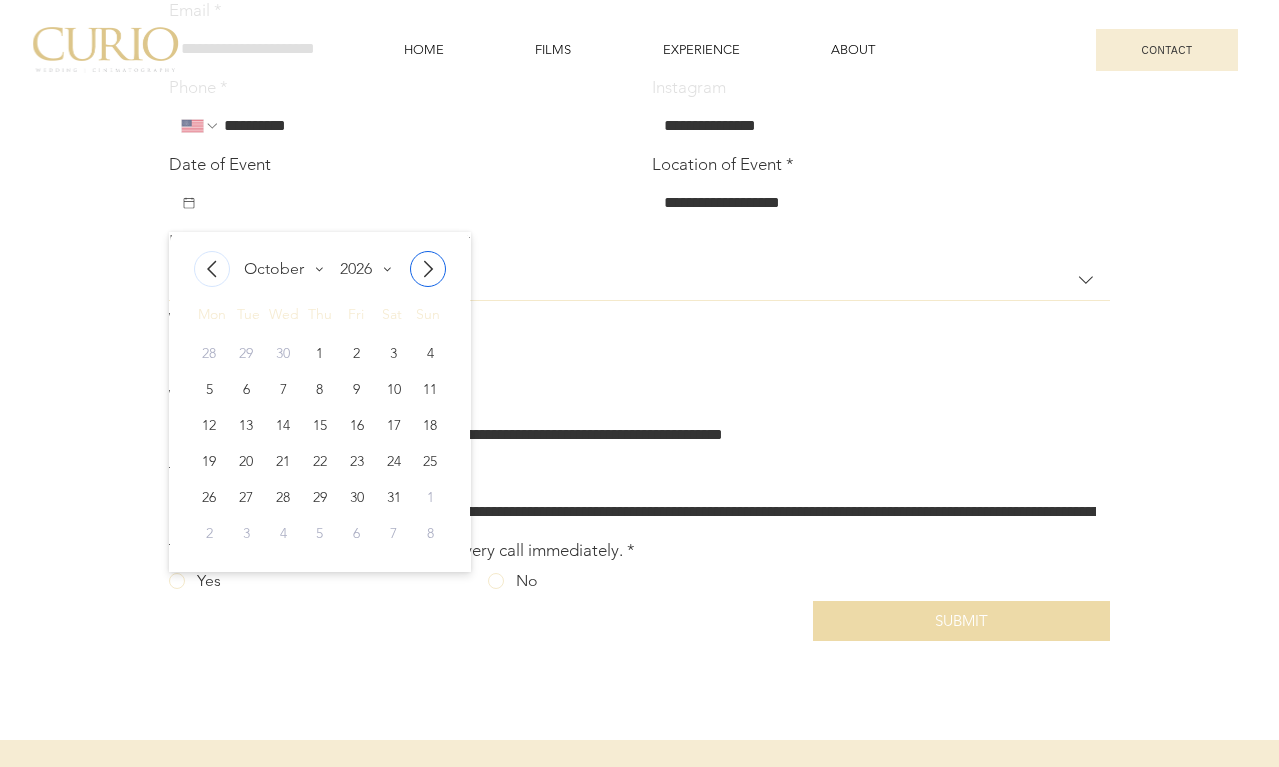 click at bounding box center (428, 269) 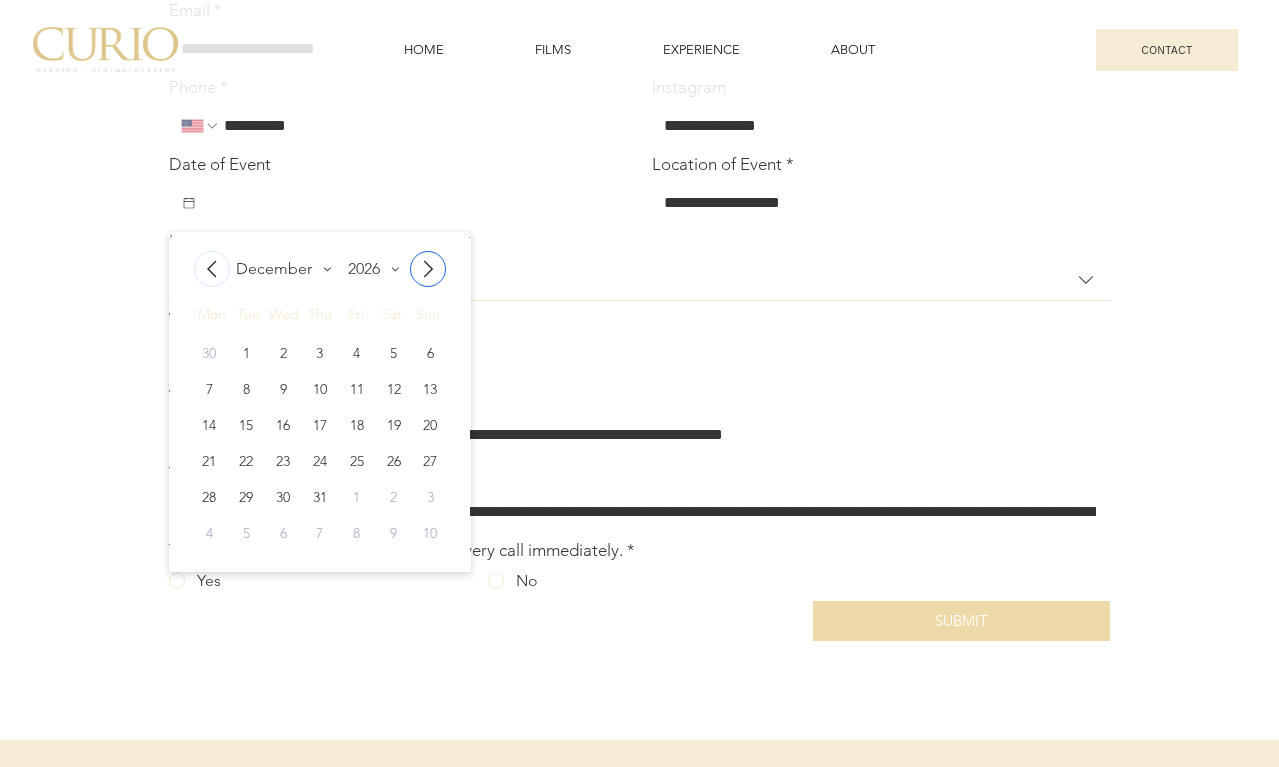 click at bounding box center (428, 269) 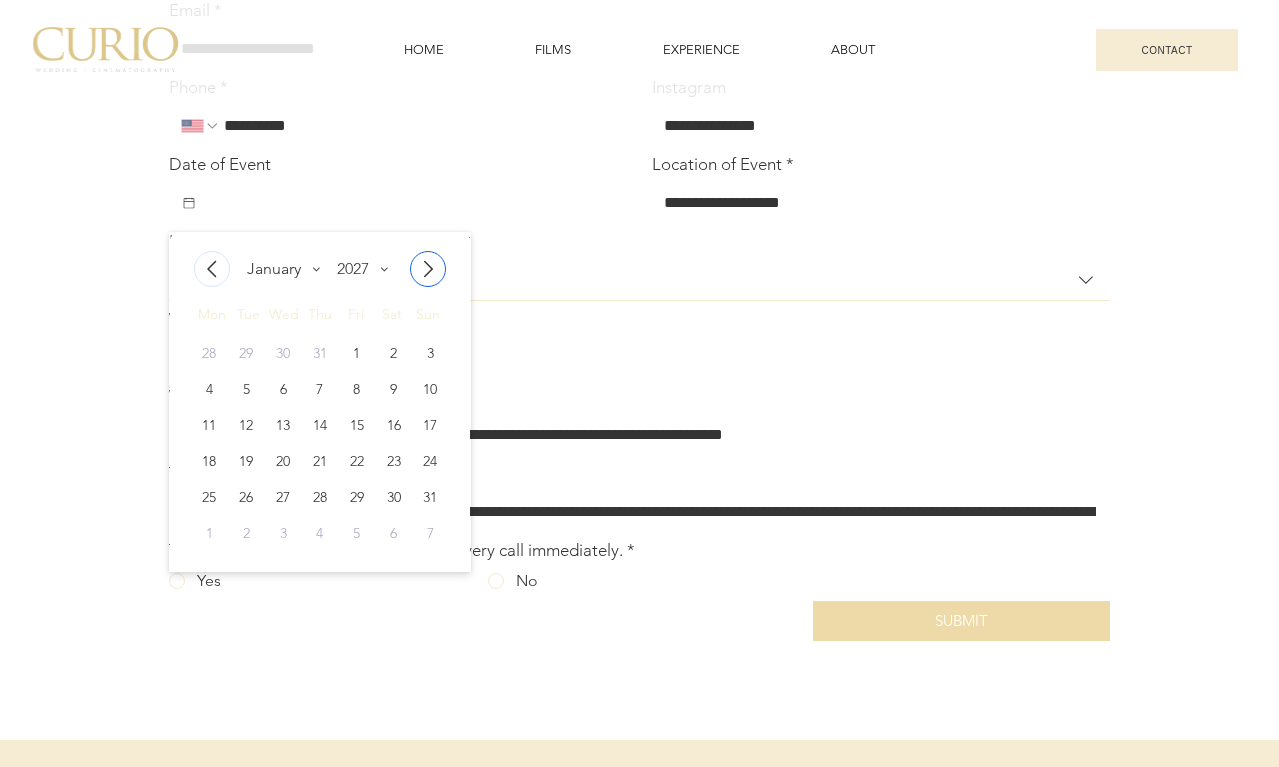 click at bounding box center (428, 269) 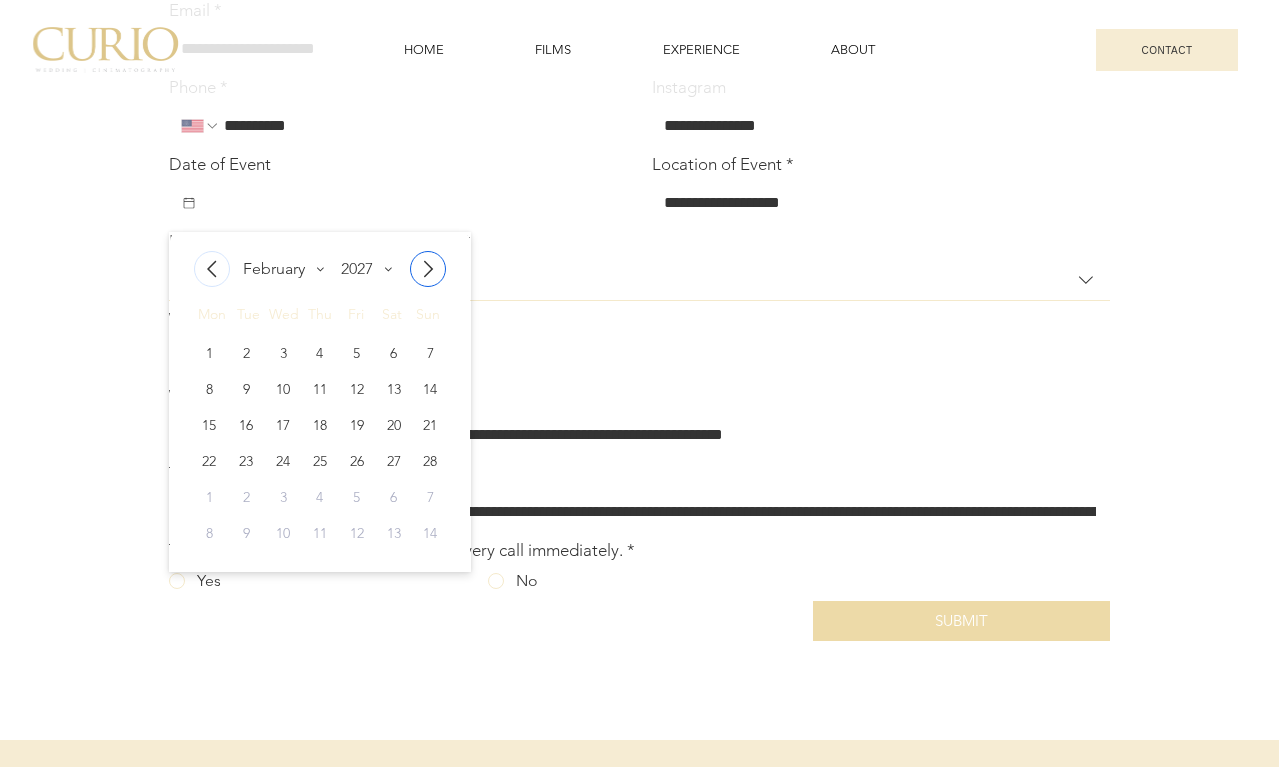 click at bounding box center (428, 269) 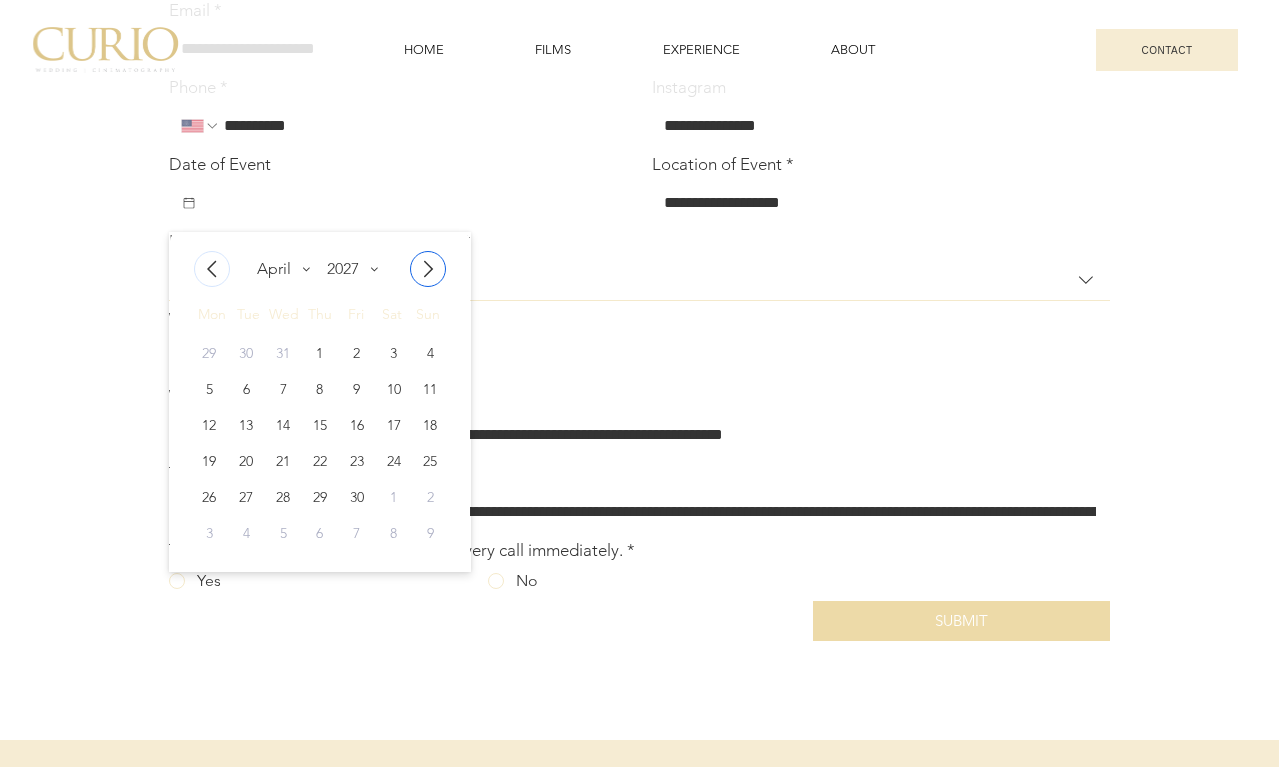 click at bounding box center (428, 269) 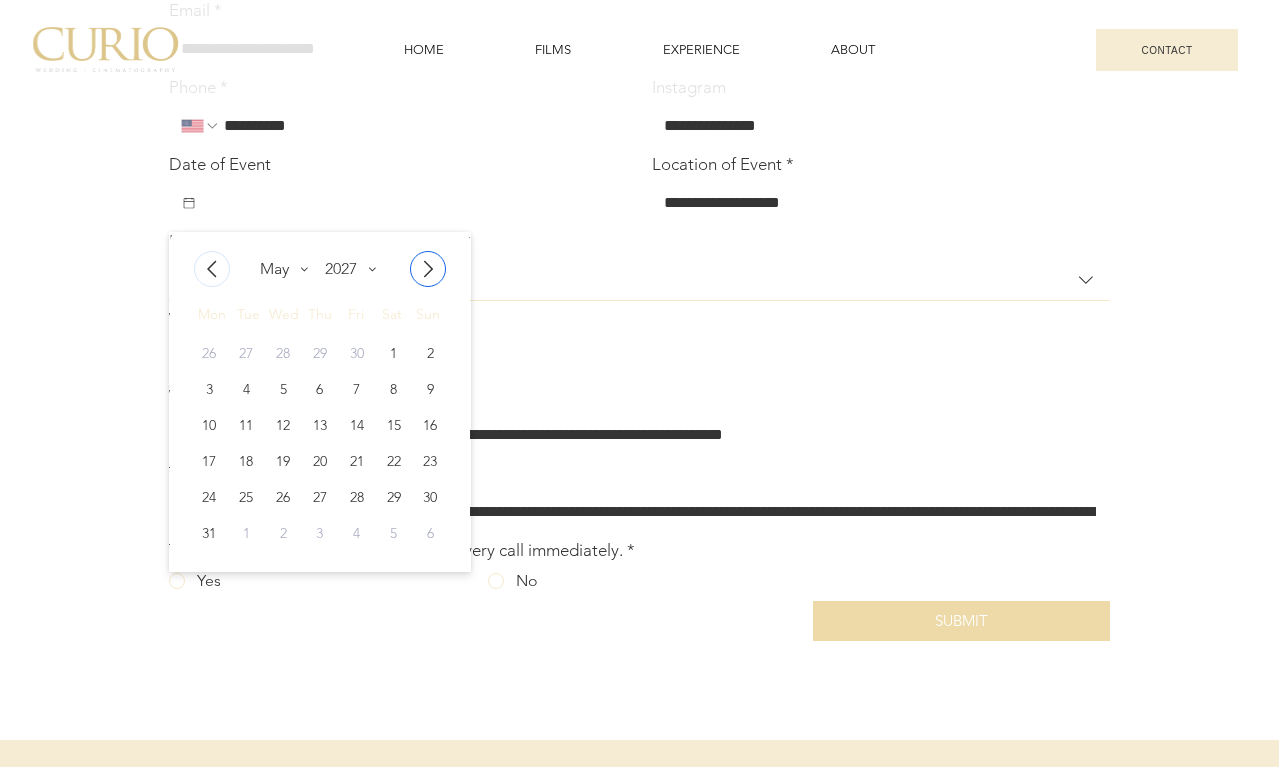 click at bounding box center [428, 269] 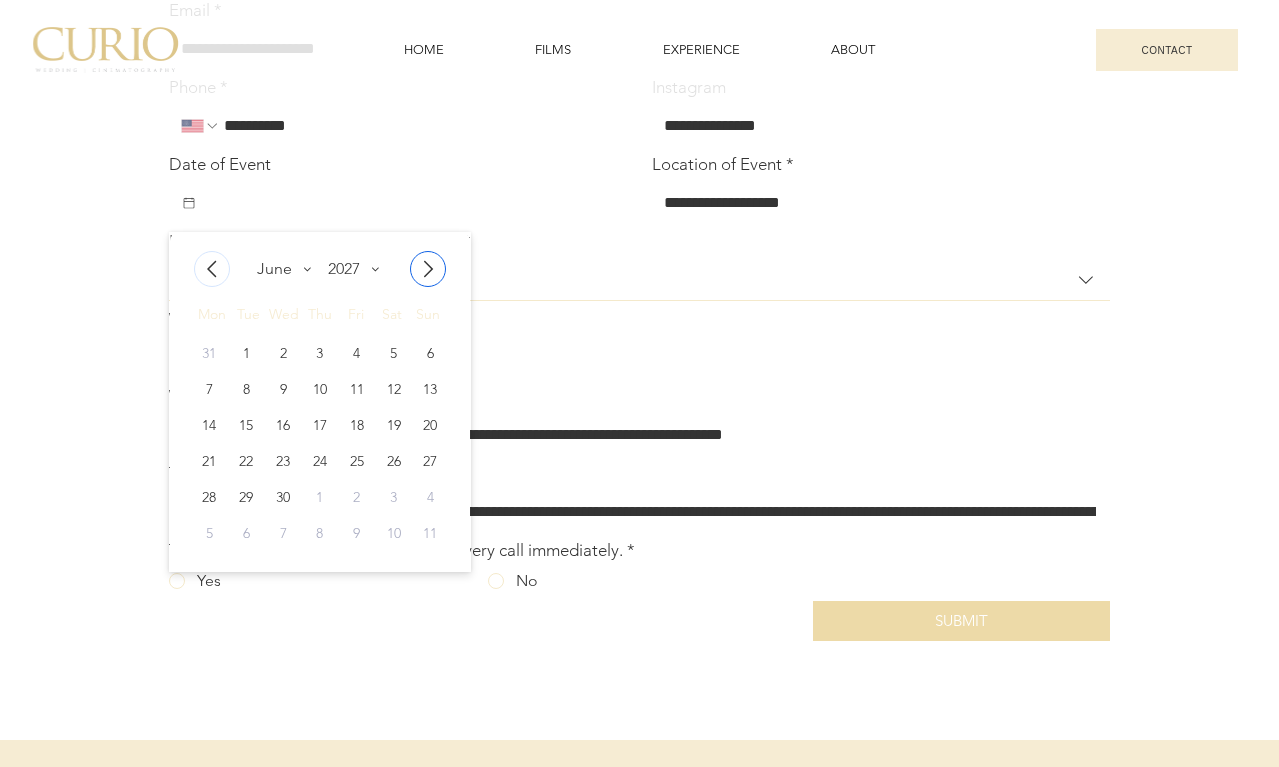 click at bounding box center [428, 269] 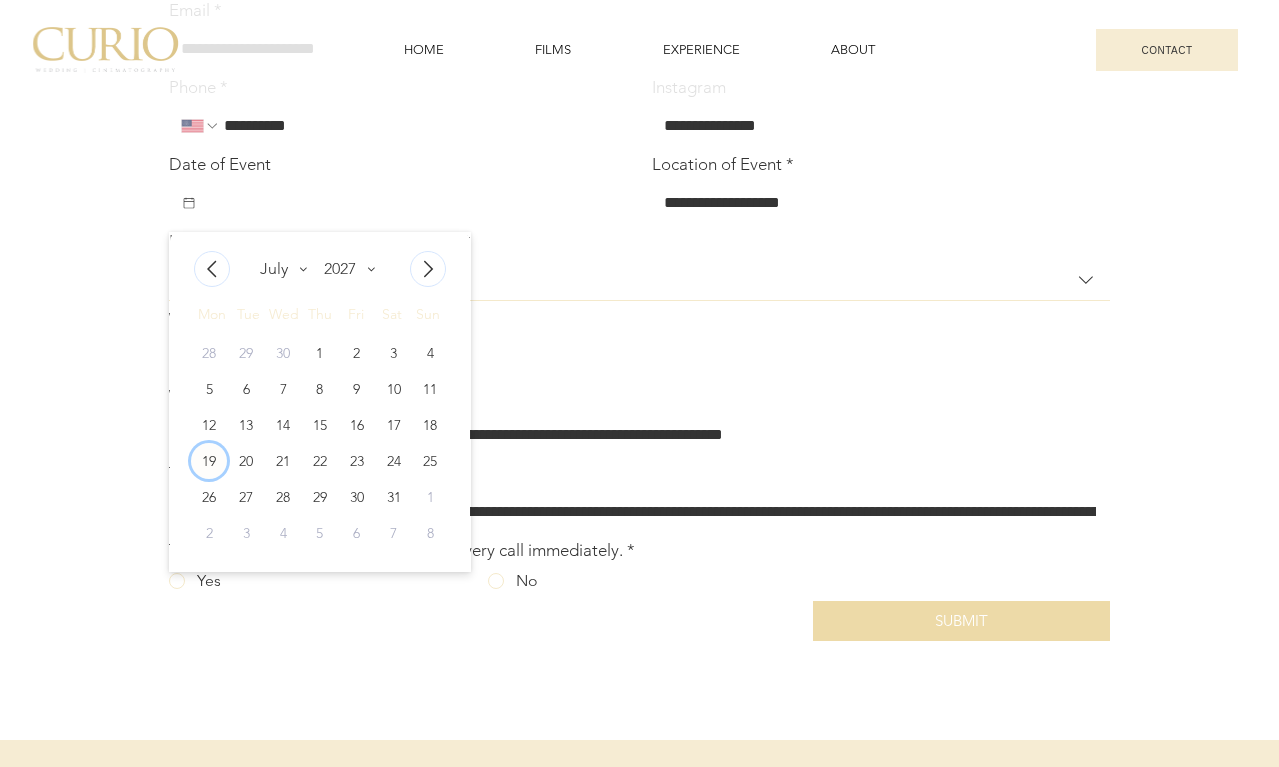 click on "19" at bounding box center (210, 461) 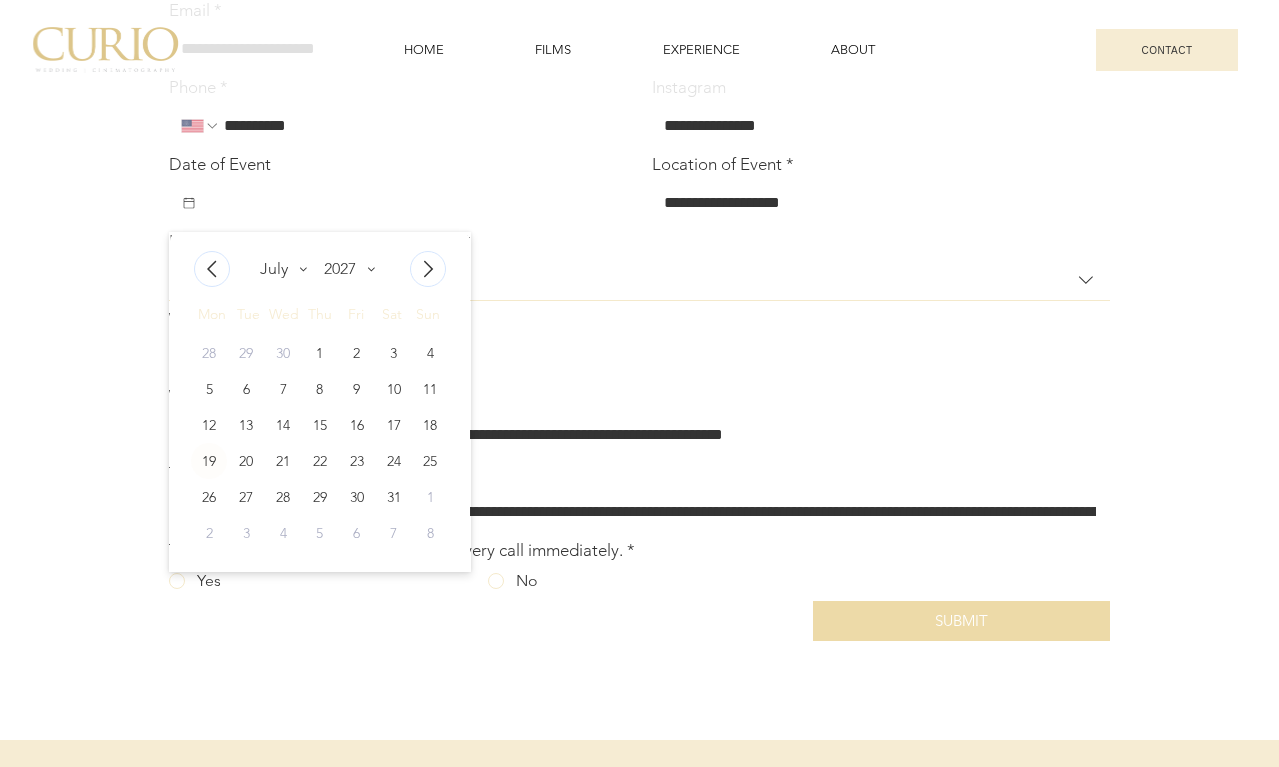 type on "**********" 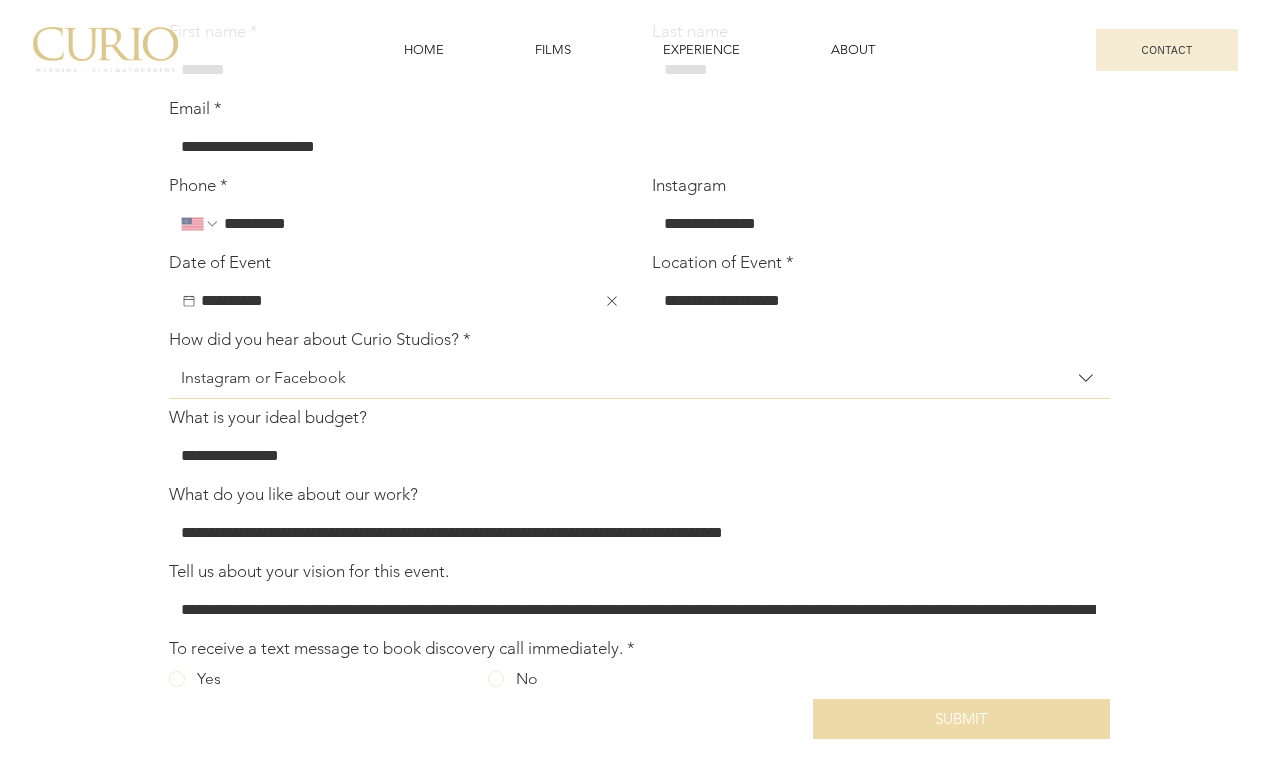 scroll, scrollTop: 582, scrollLeft: 0, axis: vertical 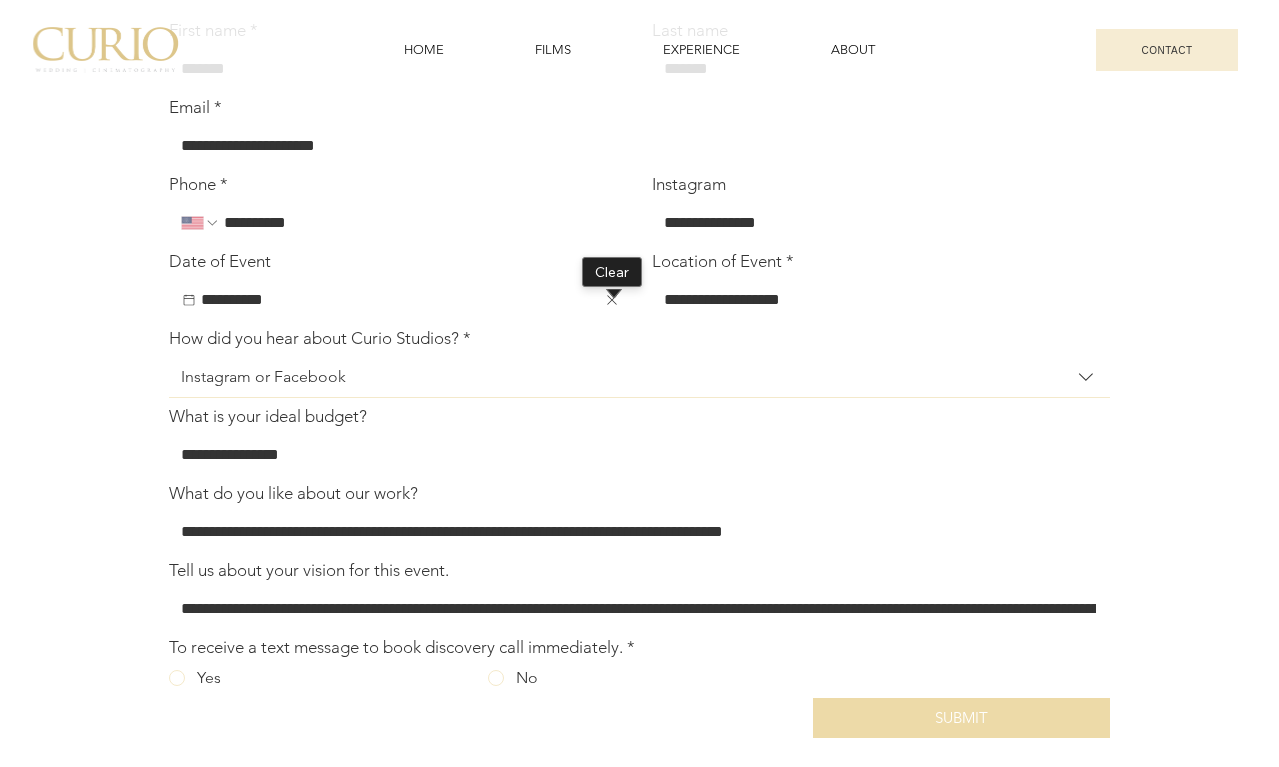 click 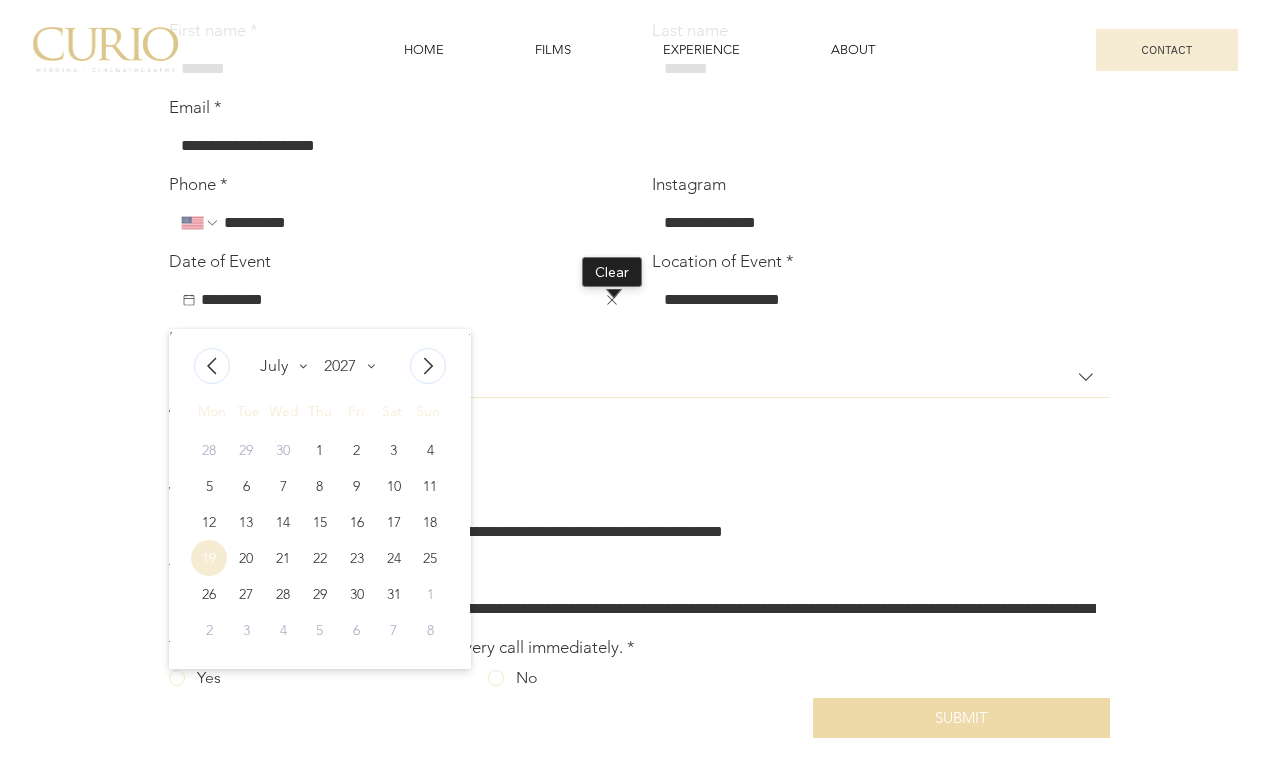 click 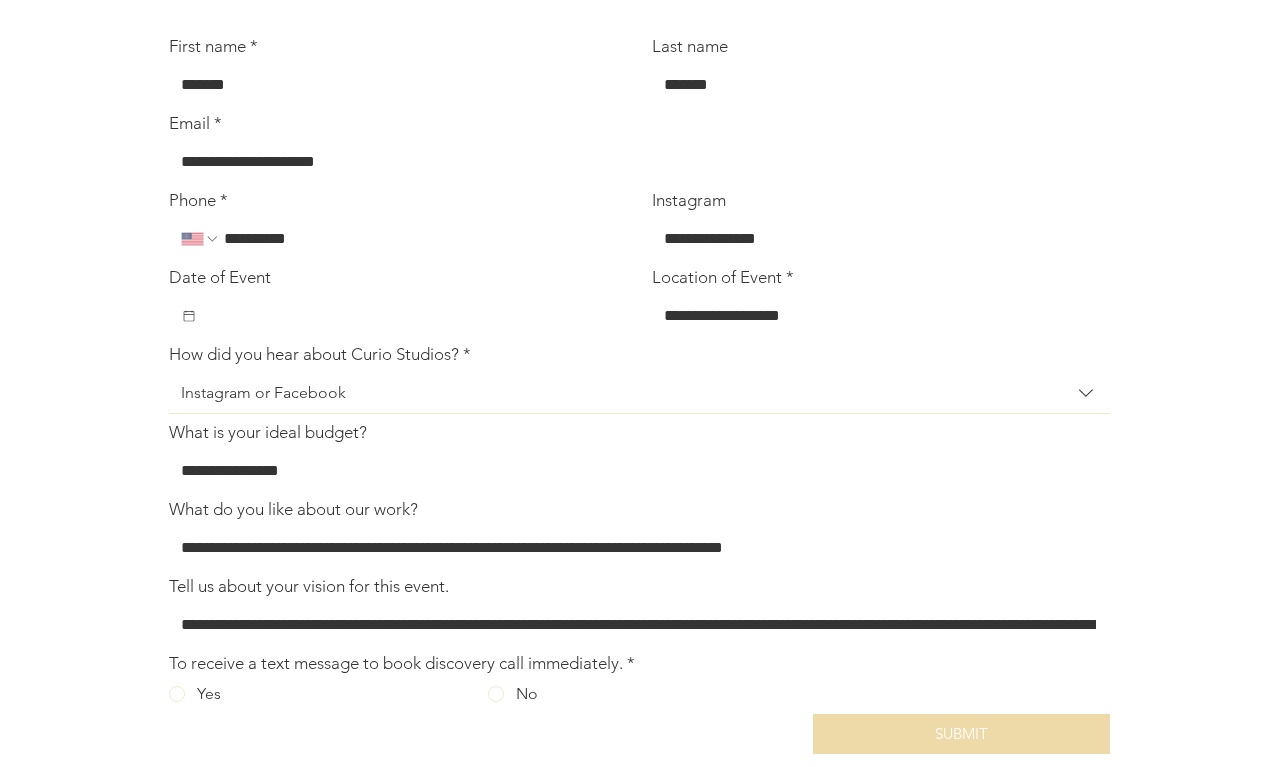 click at bounding box center (639, 208) 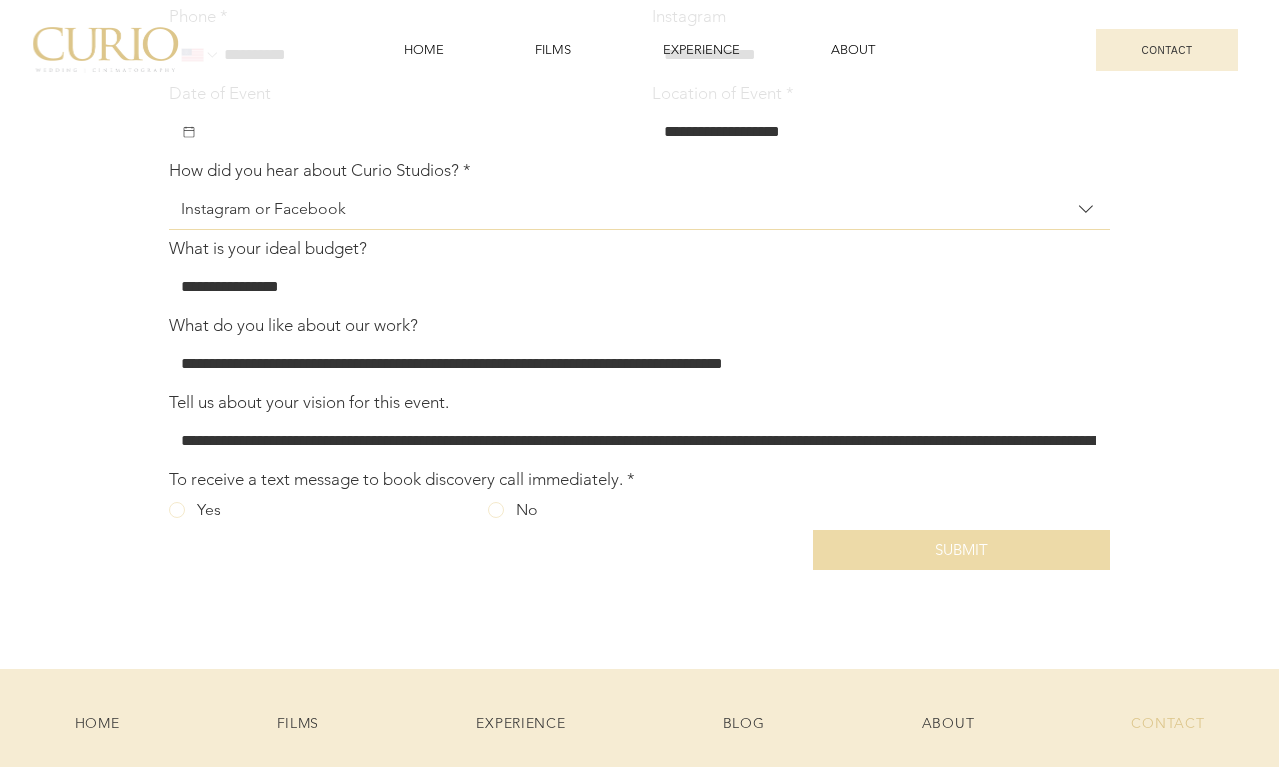 scroll, scrollTop: 752, scrollLeft: 0, axis: vertical 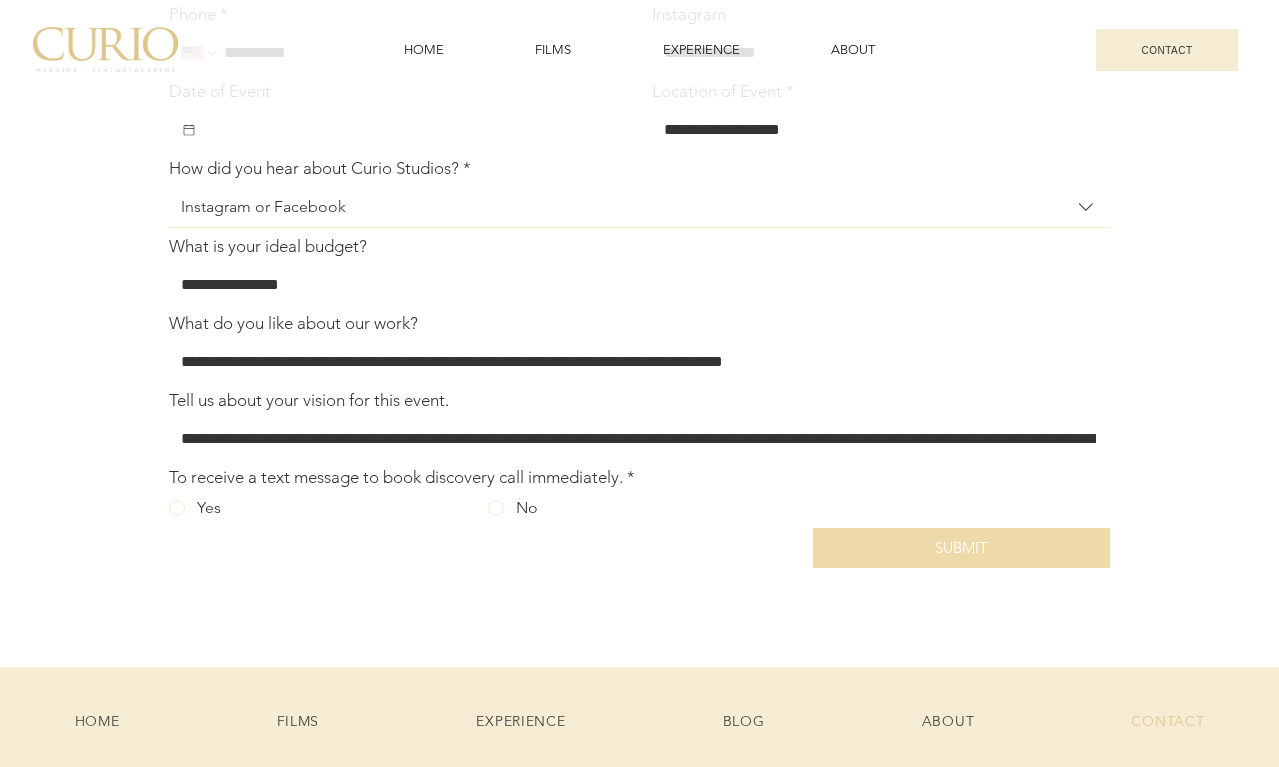 click on "**********" at bounding box center [633, 285] 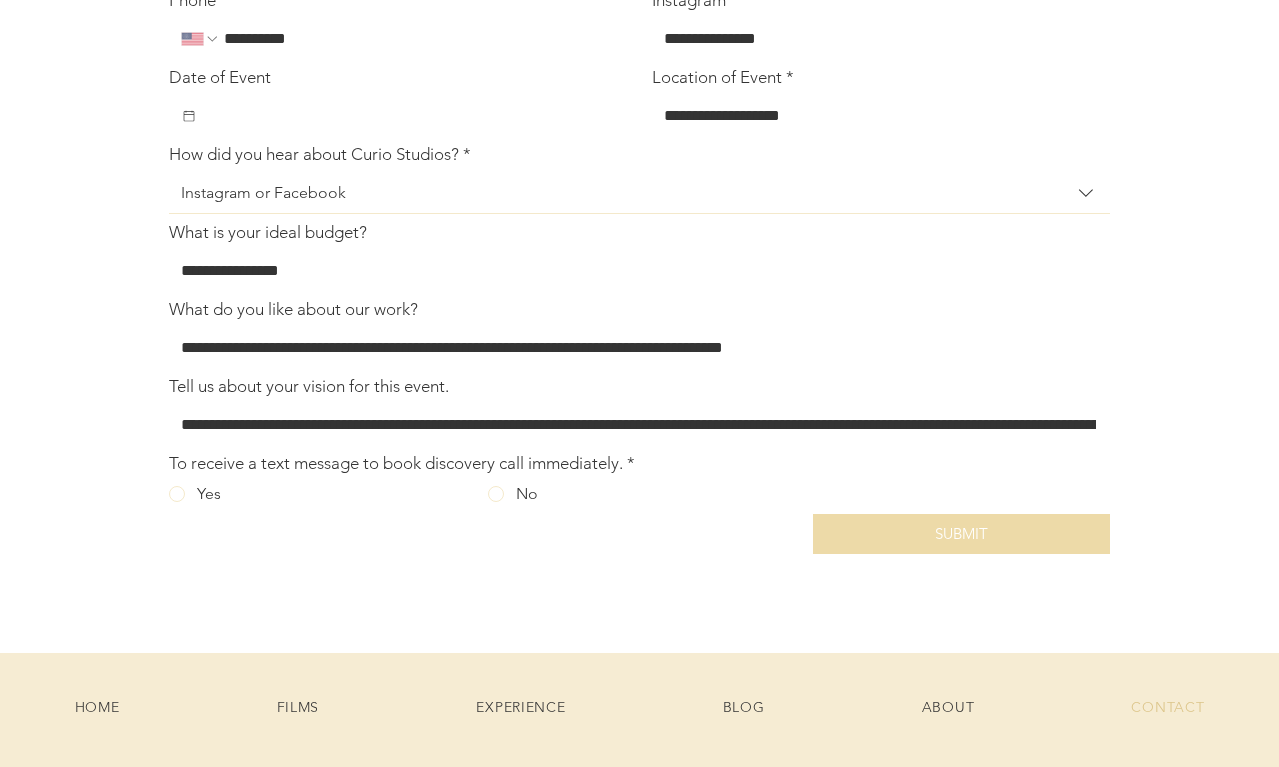 scroll, scrollTop: 767, scrollLeft: 0, axis: vertical 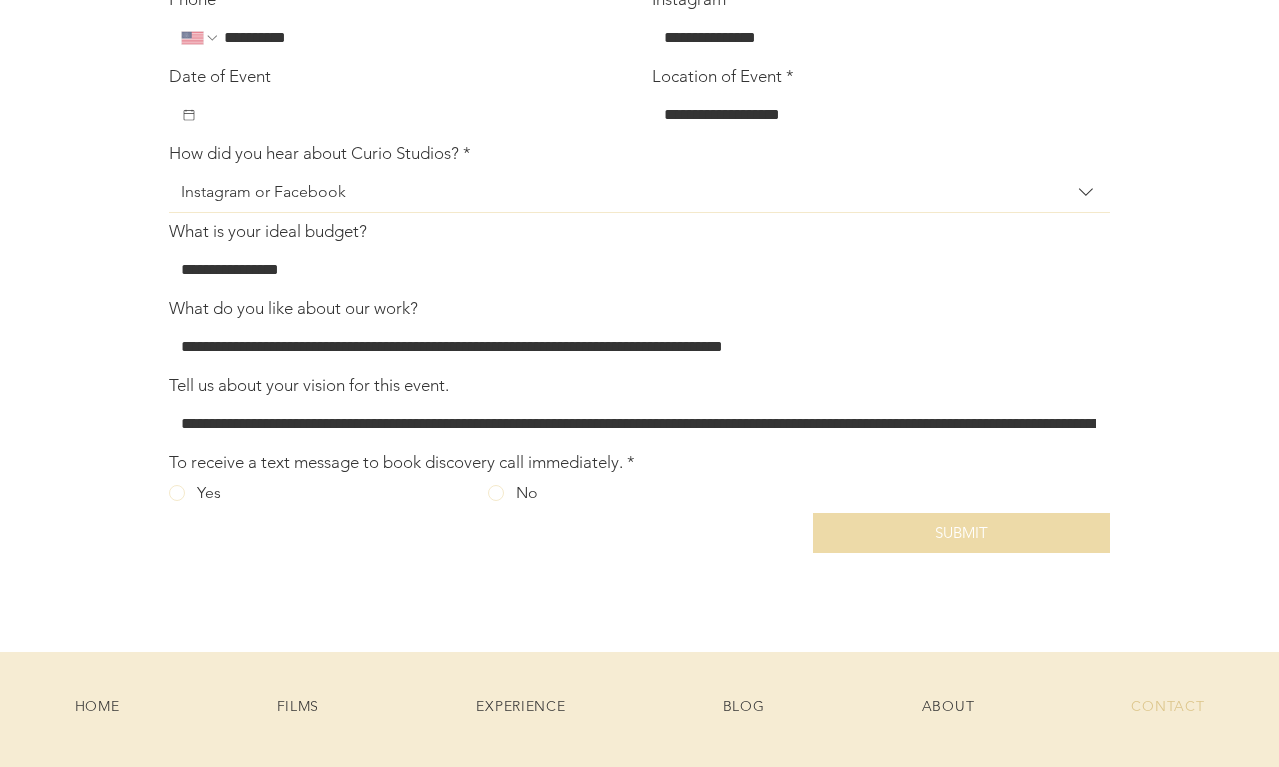 type on "**********" 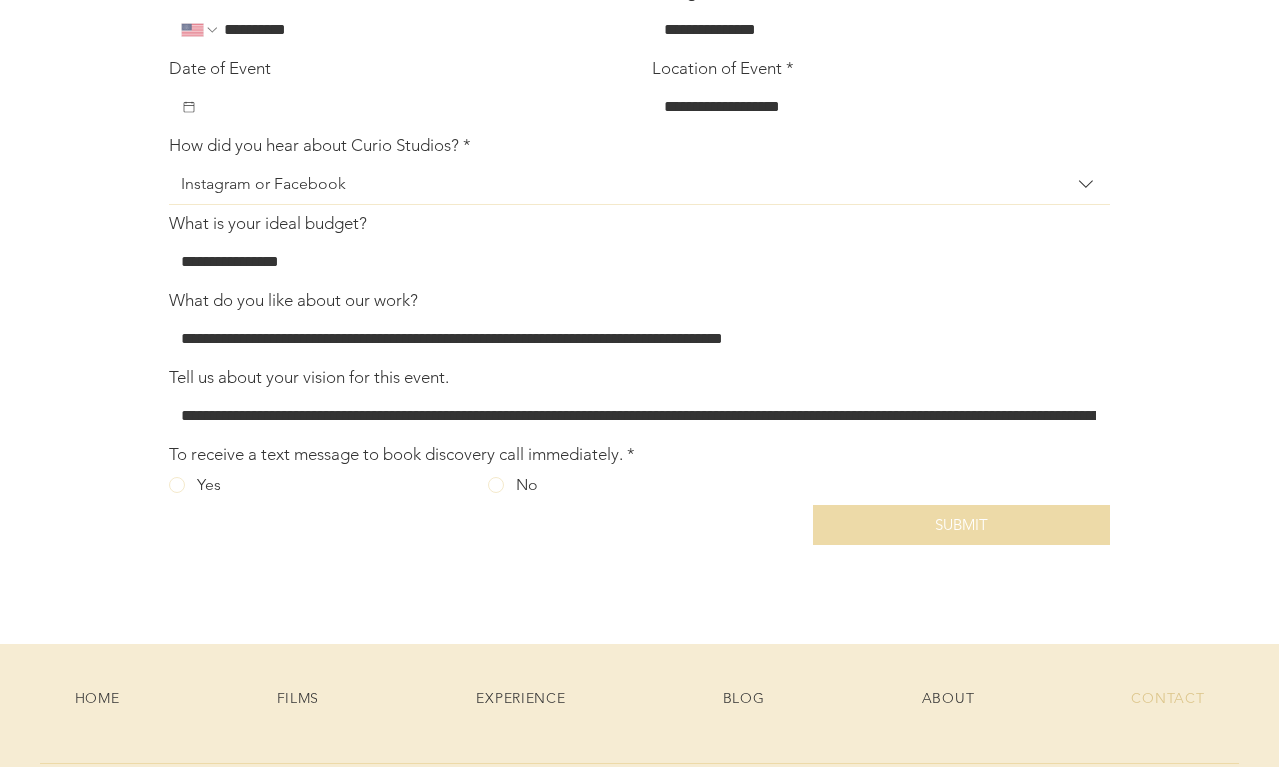 drag, startPoint x: 401, startPoint y: 481, endPoint x: 1085, endPoint y: 494, distance: 684.12354 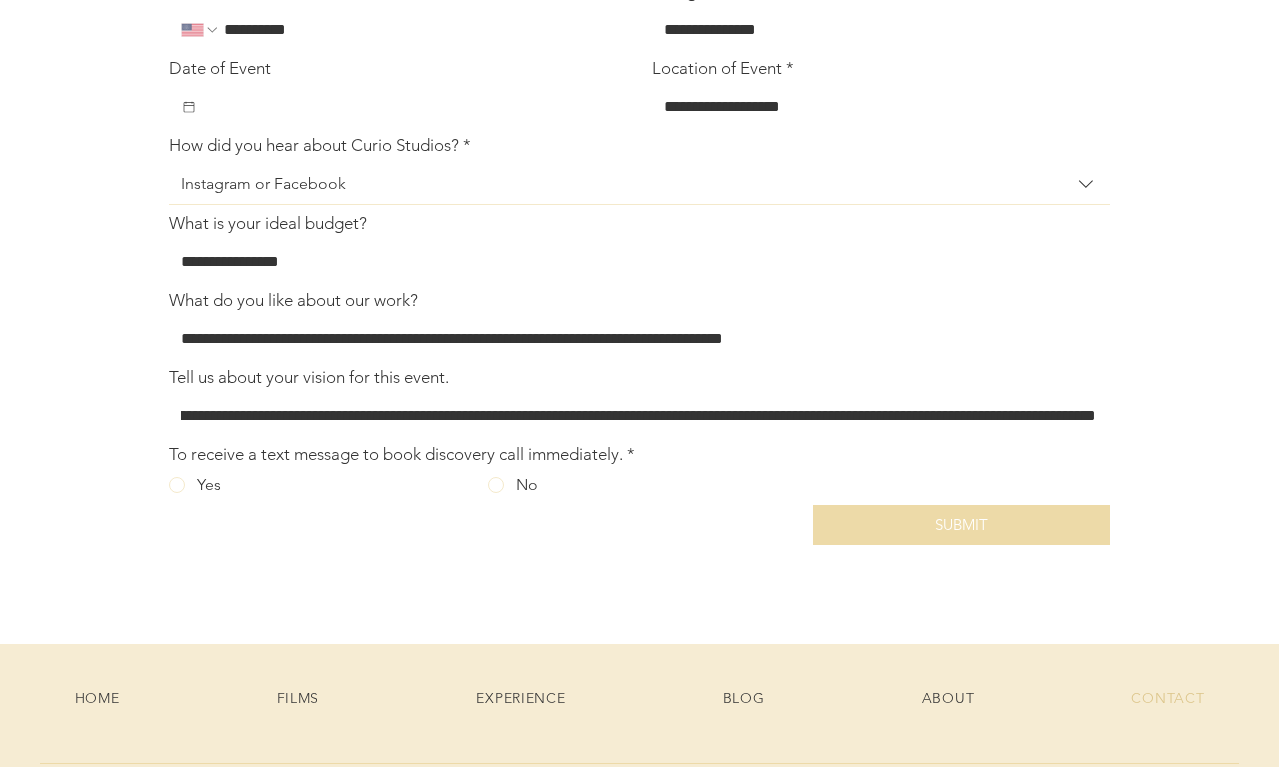 scroll, scrollTop: 0, scrollLeft: 2579, axis: horizontal 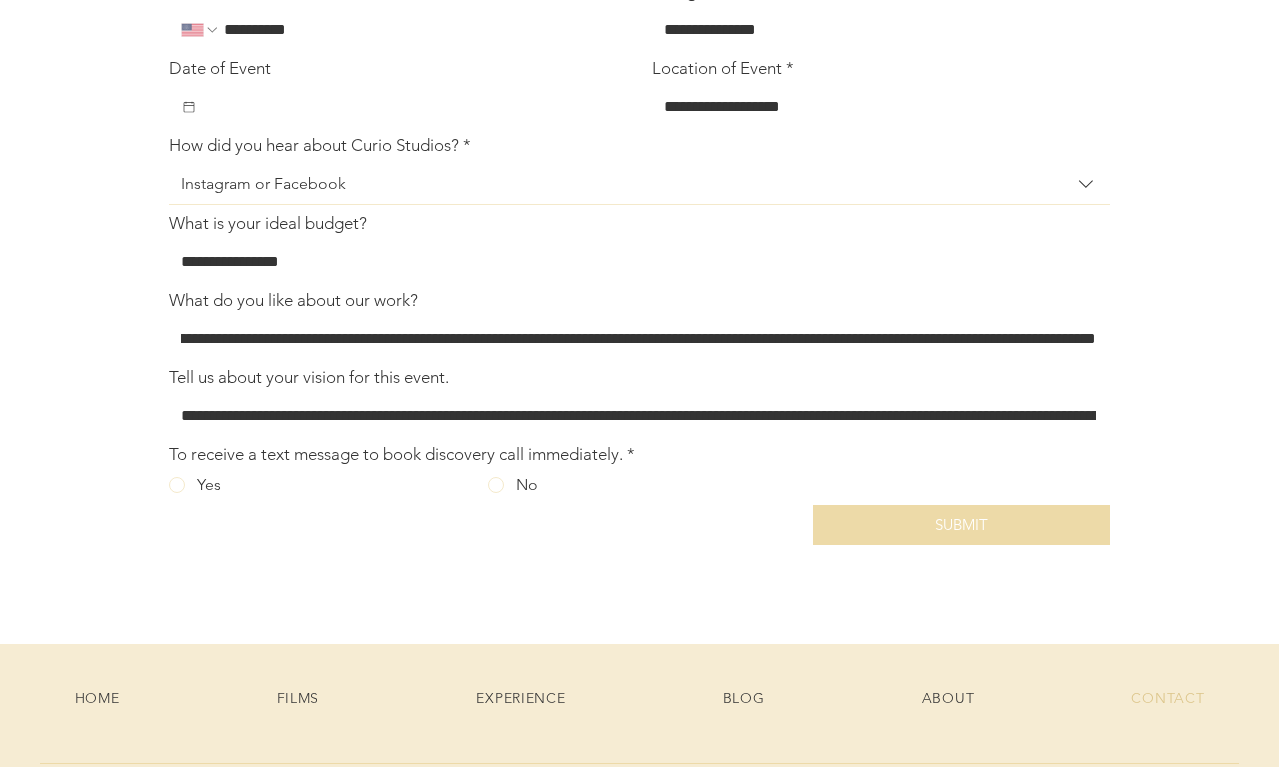 click on "**********" at bounding box center [633, 339] 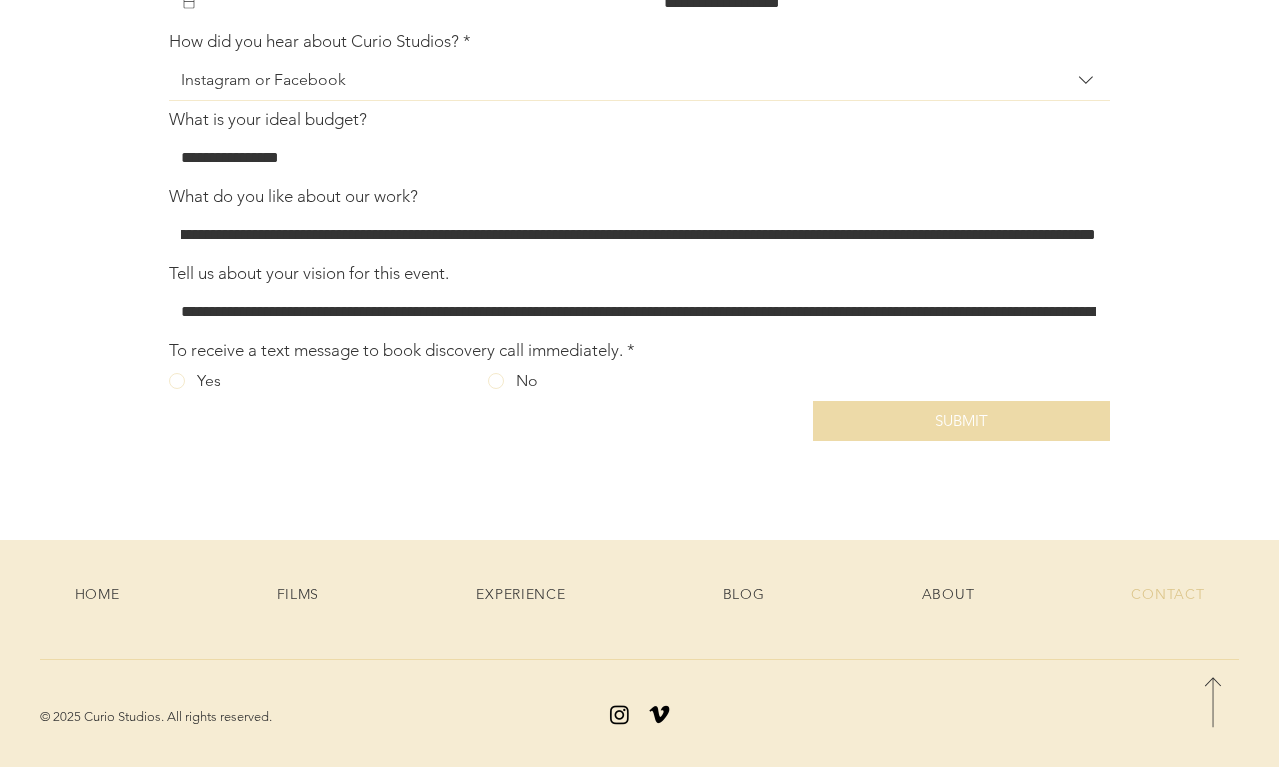 scroll, scrollTop: 933, scrollLeft: 0, axis: vertical 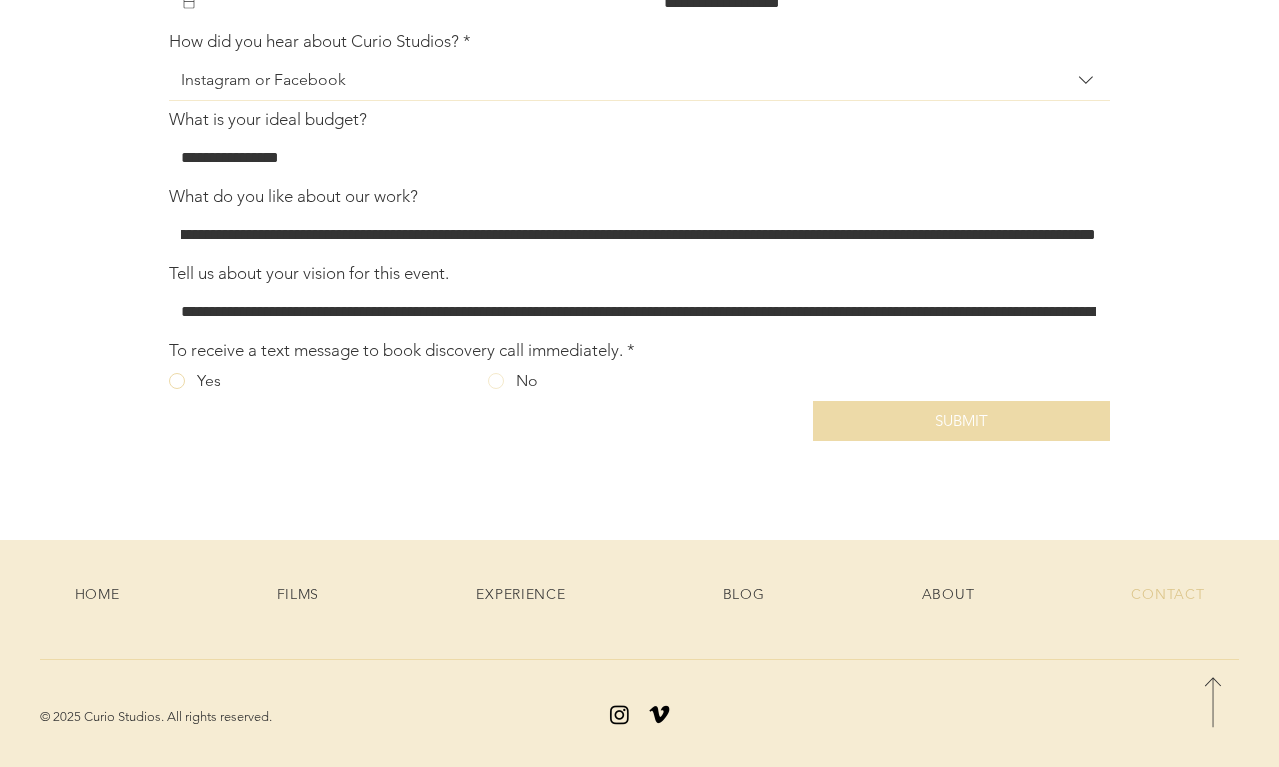 type on "**********" 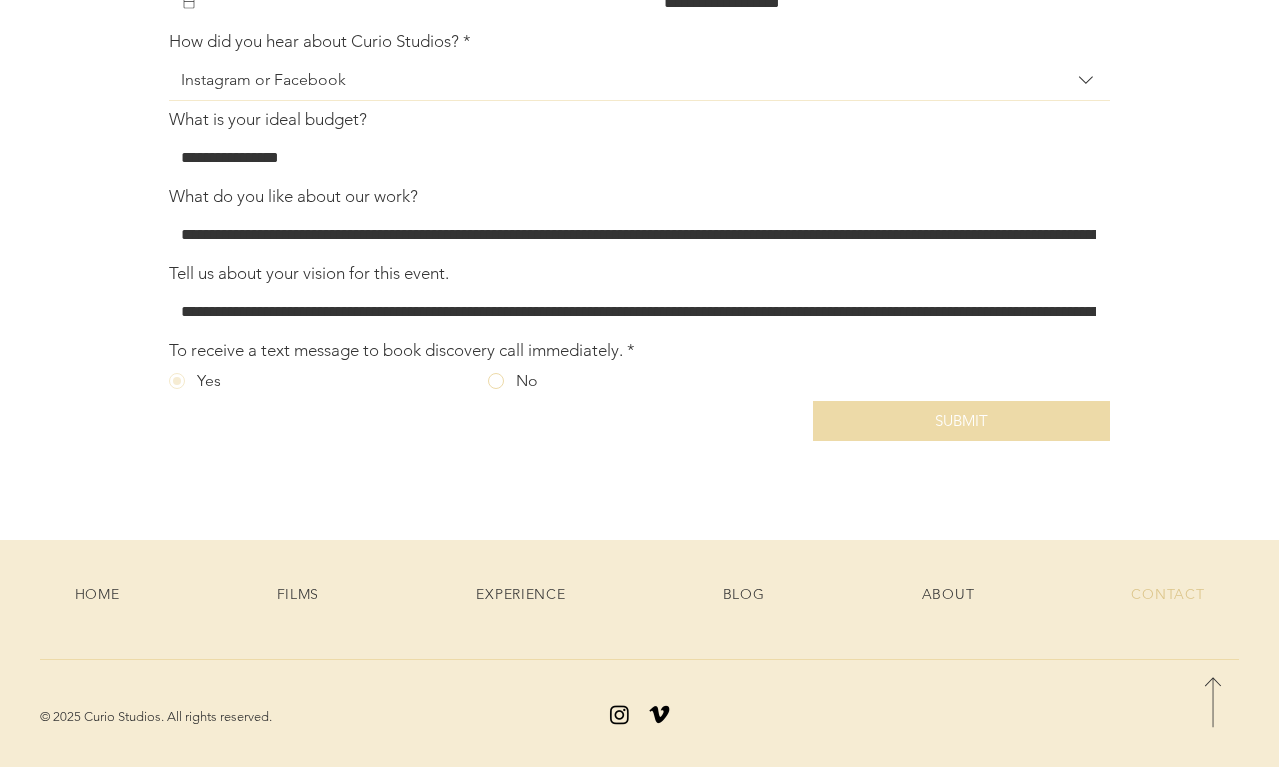 click at bounding box center [496, 381] 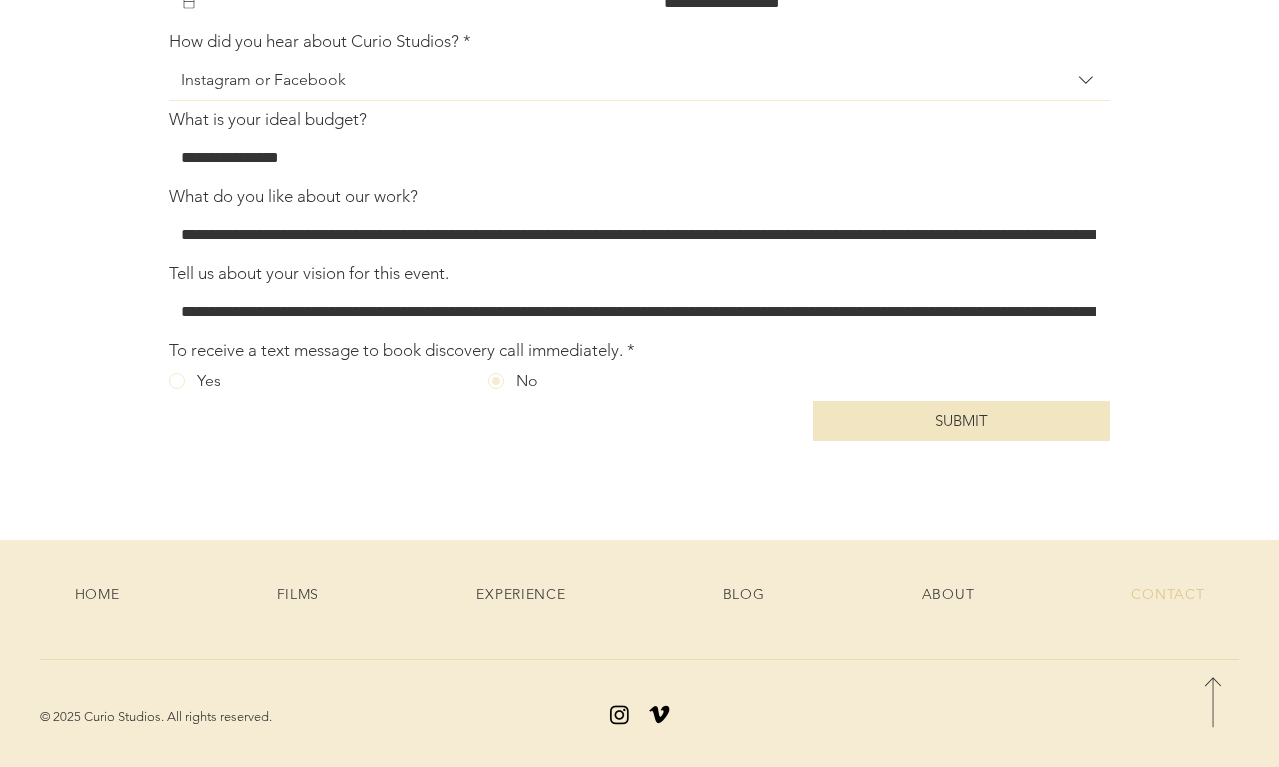 click on "SUBMIT" at bounding box center [962, 421] 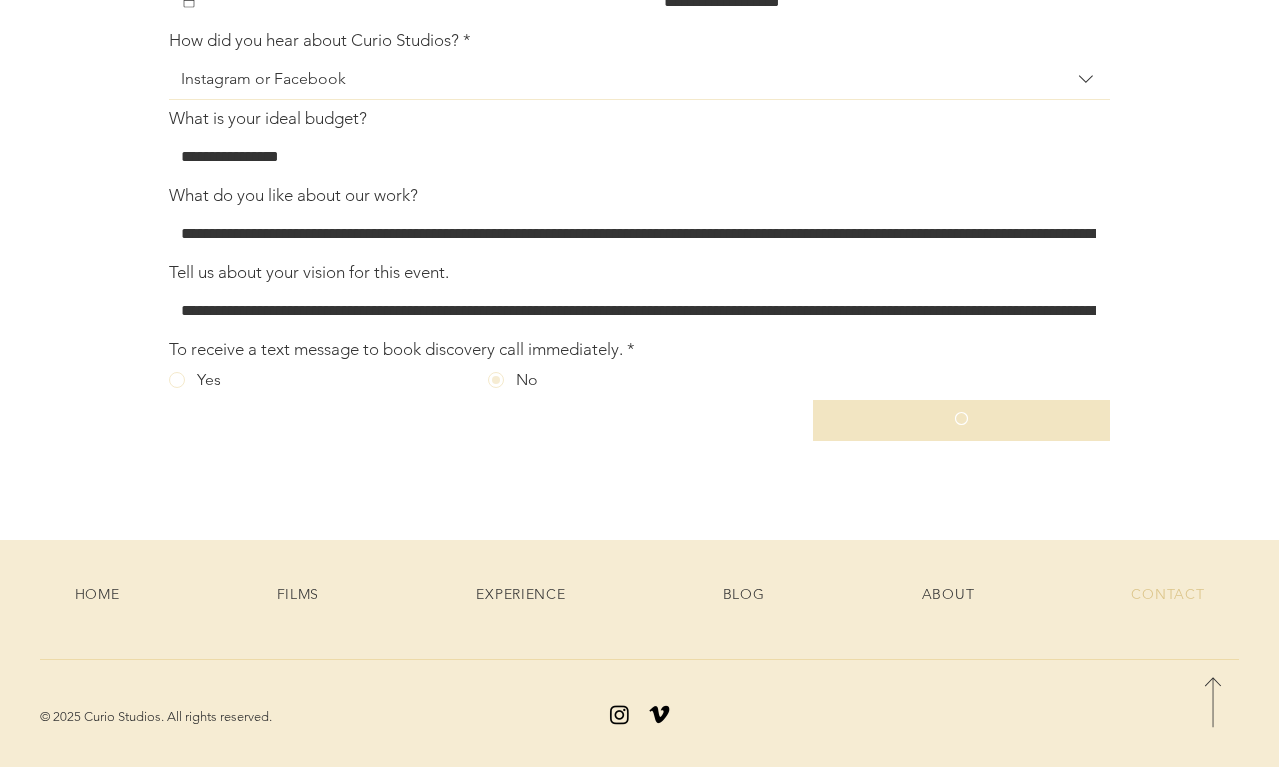 type 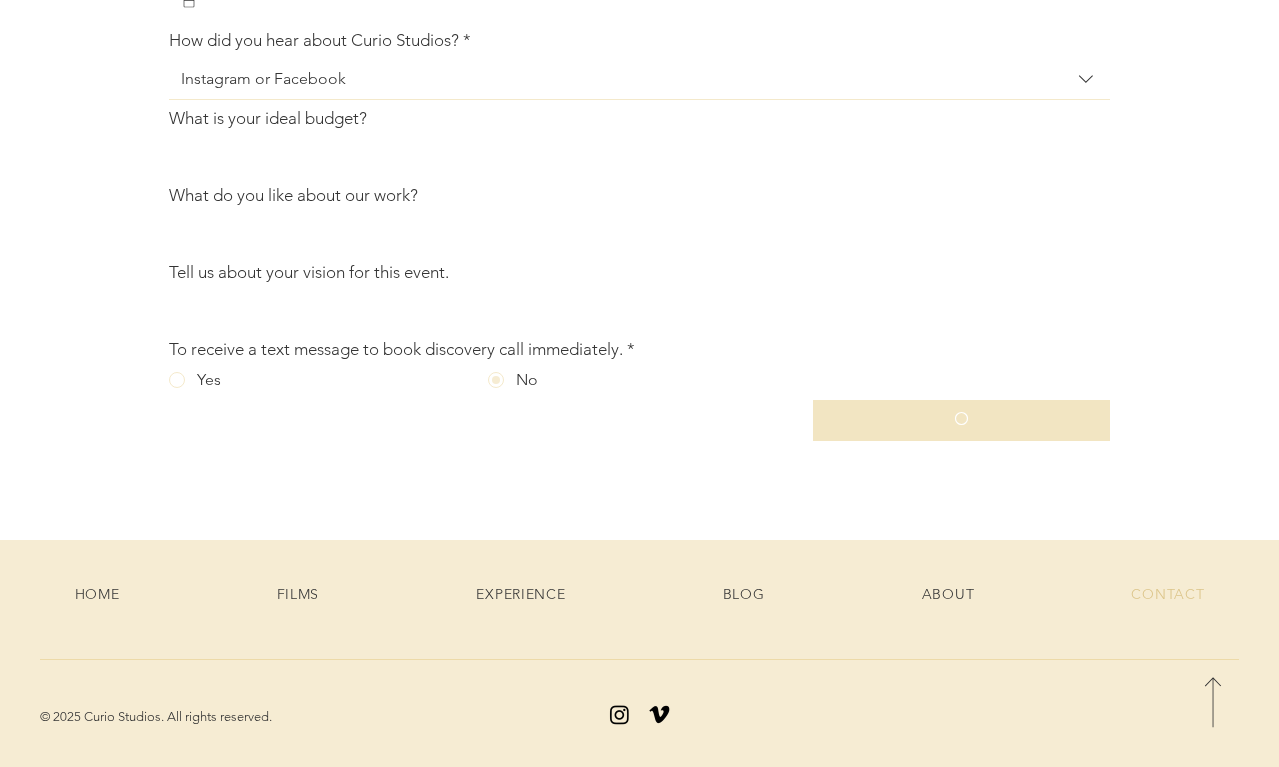 type 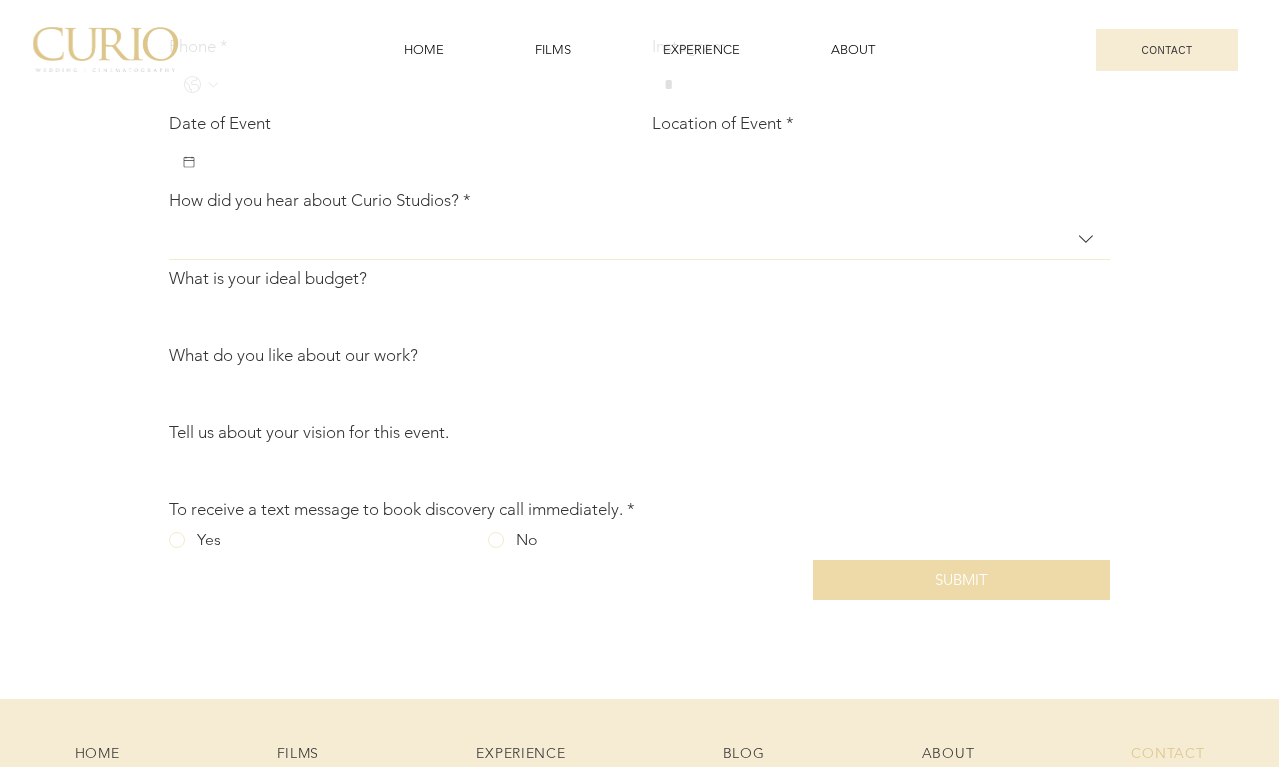 scroll, scrollTop: 570, scrollLeft: 0, axis: vertical 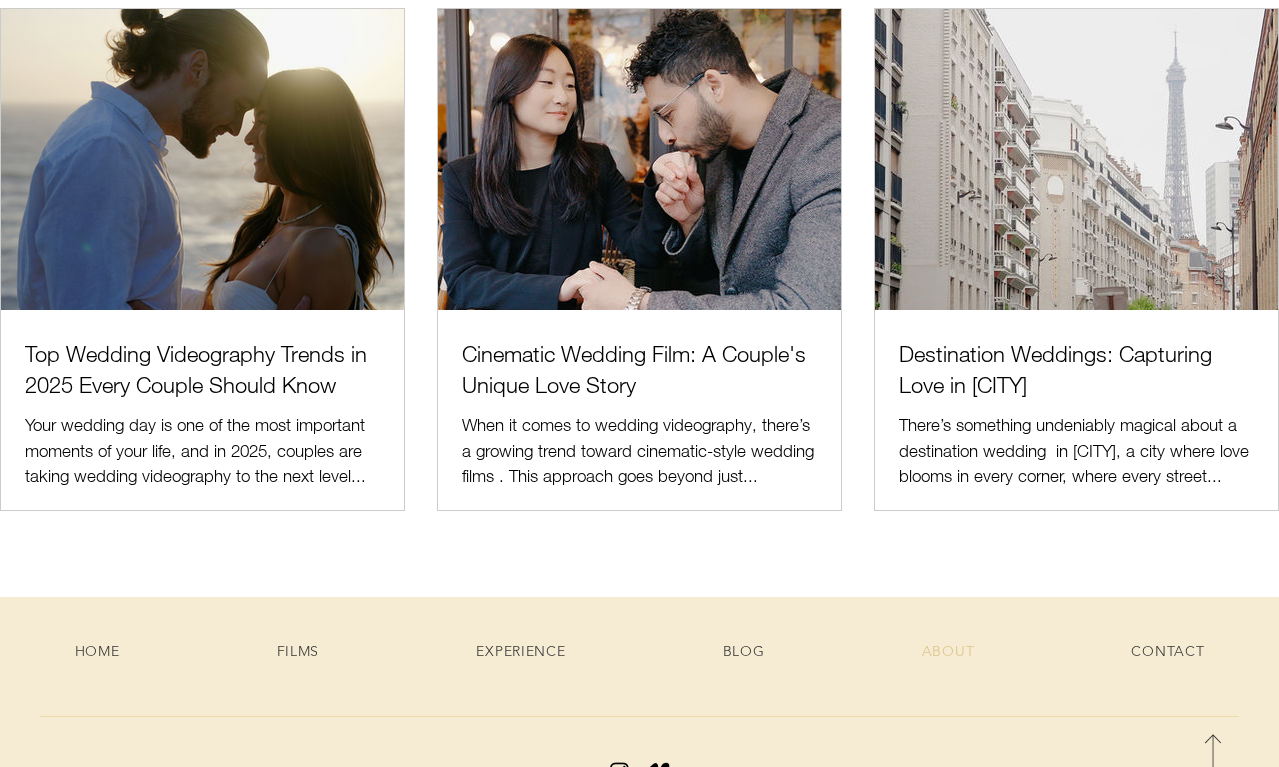 click on "ABOUT" at bounding box center (948, 655) 